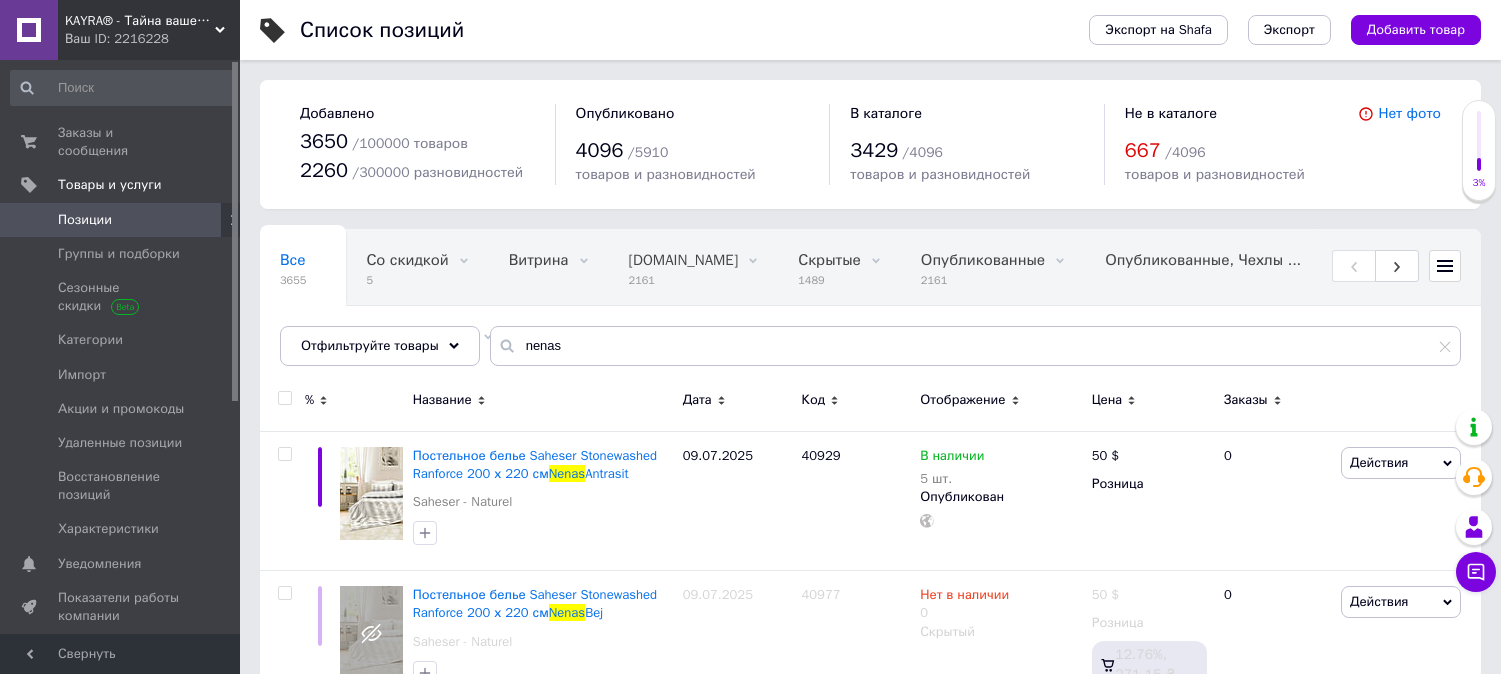 scroll, scrollTop: 57, scrollLeft: 0, axis: vertical 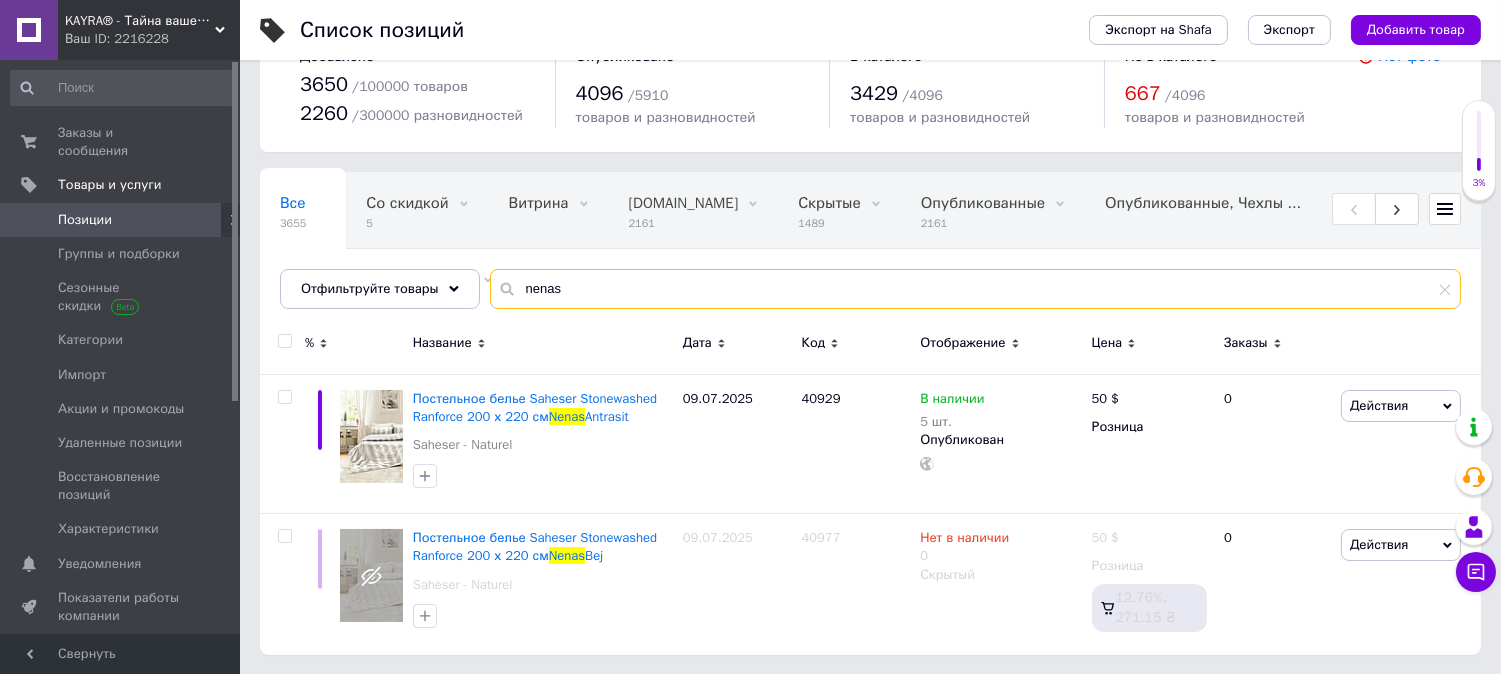 click on "nenas" at bounding box center (975, 289) 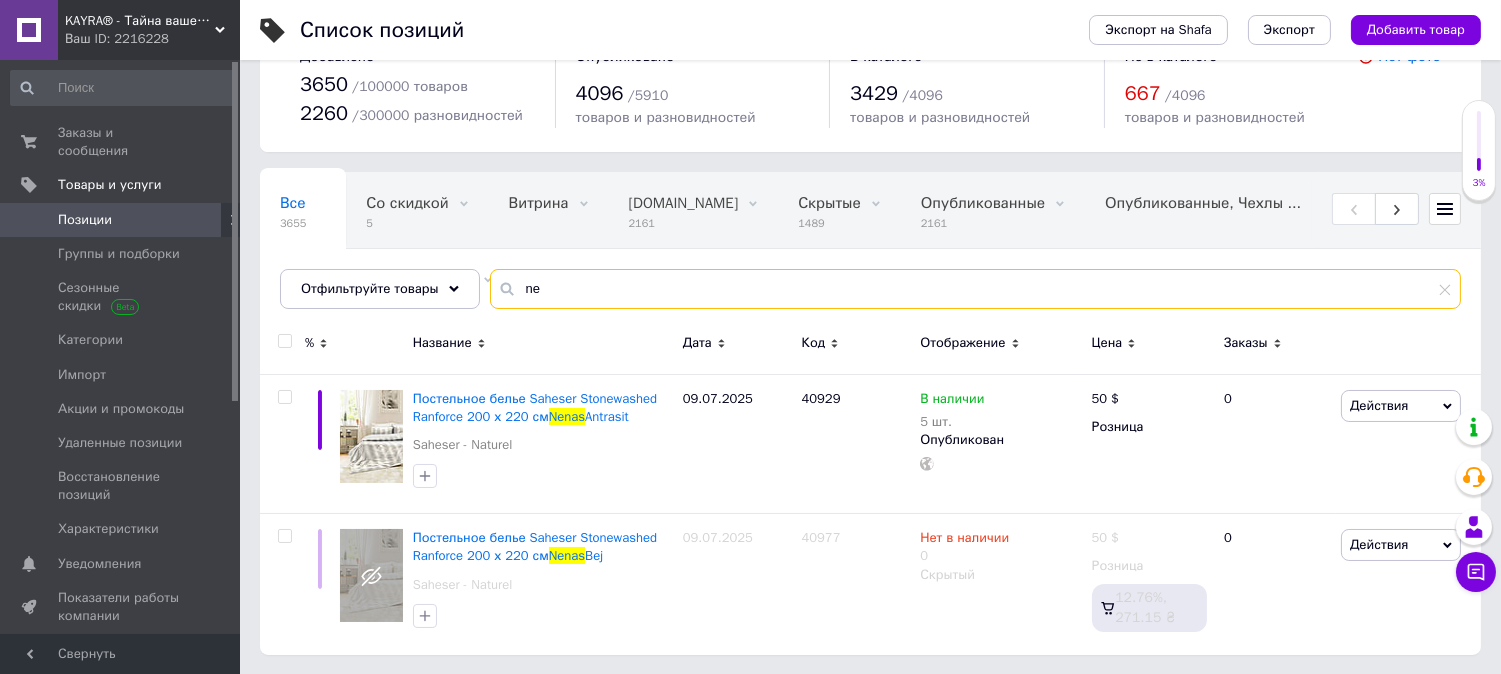 type on "n" 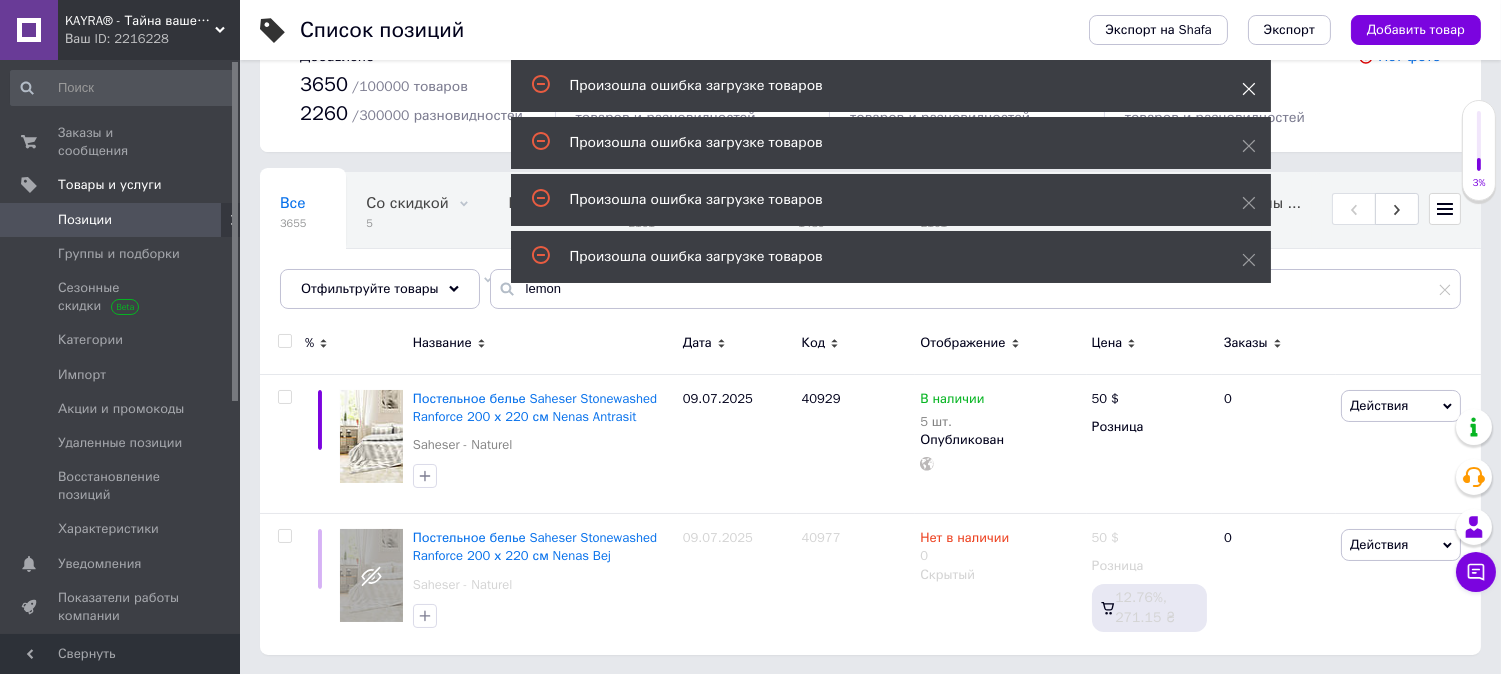 click 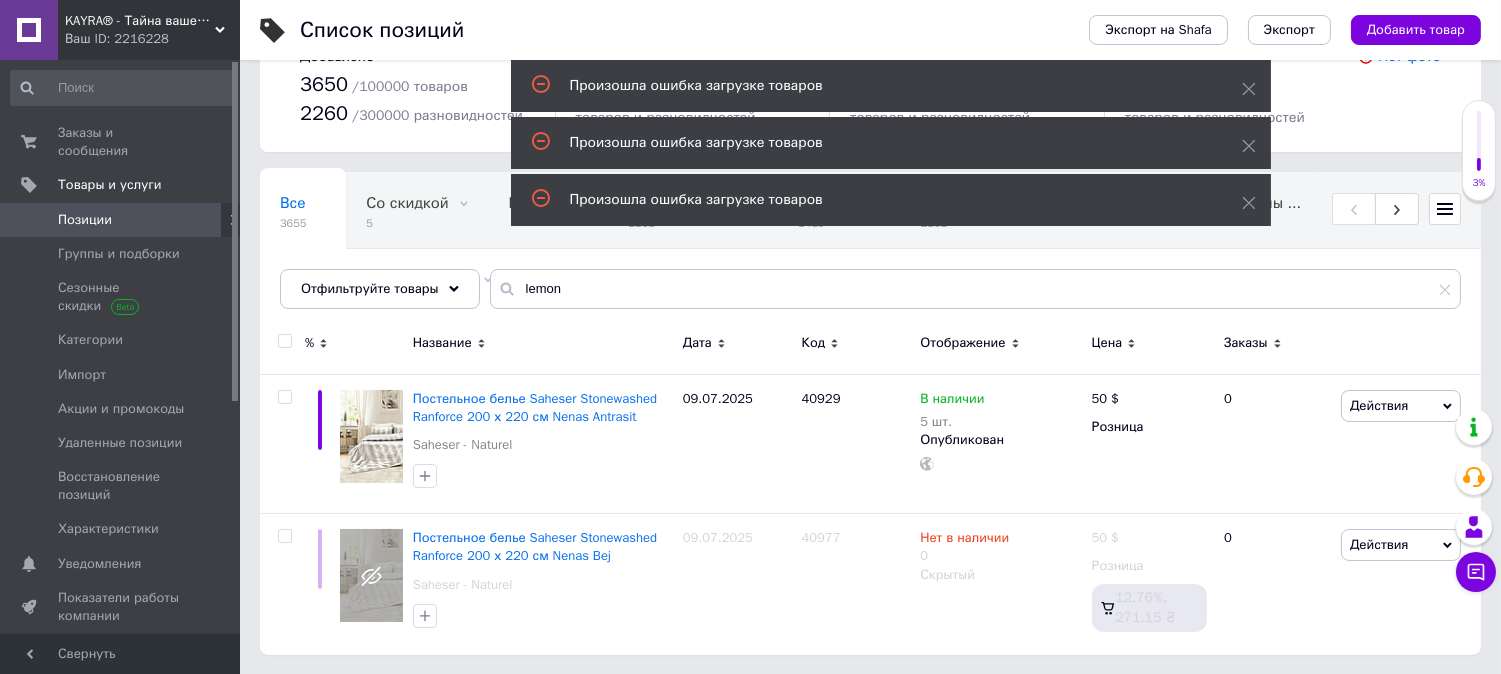 click 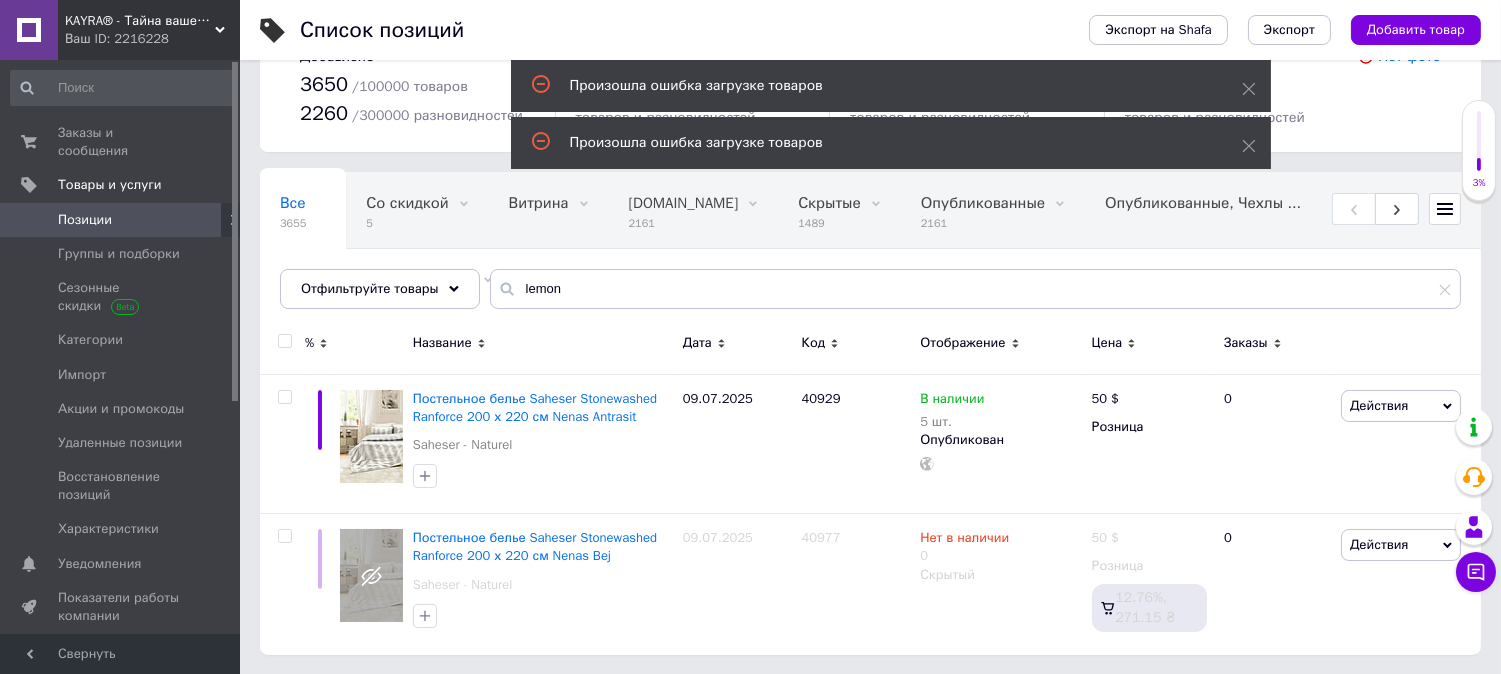 click 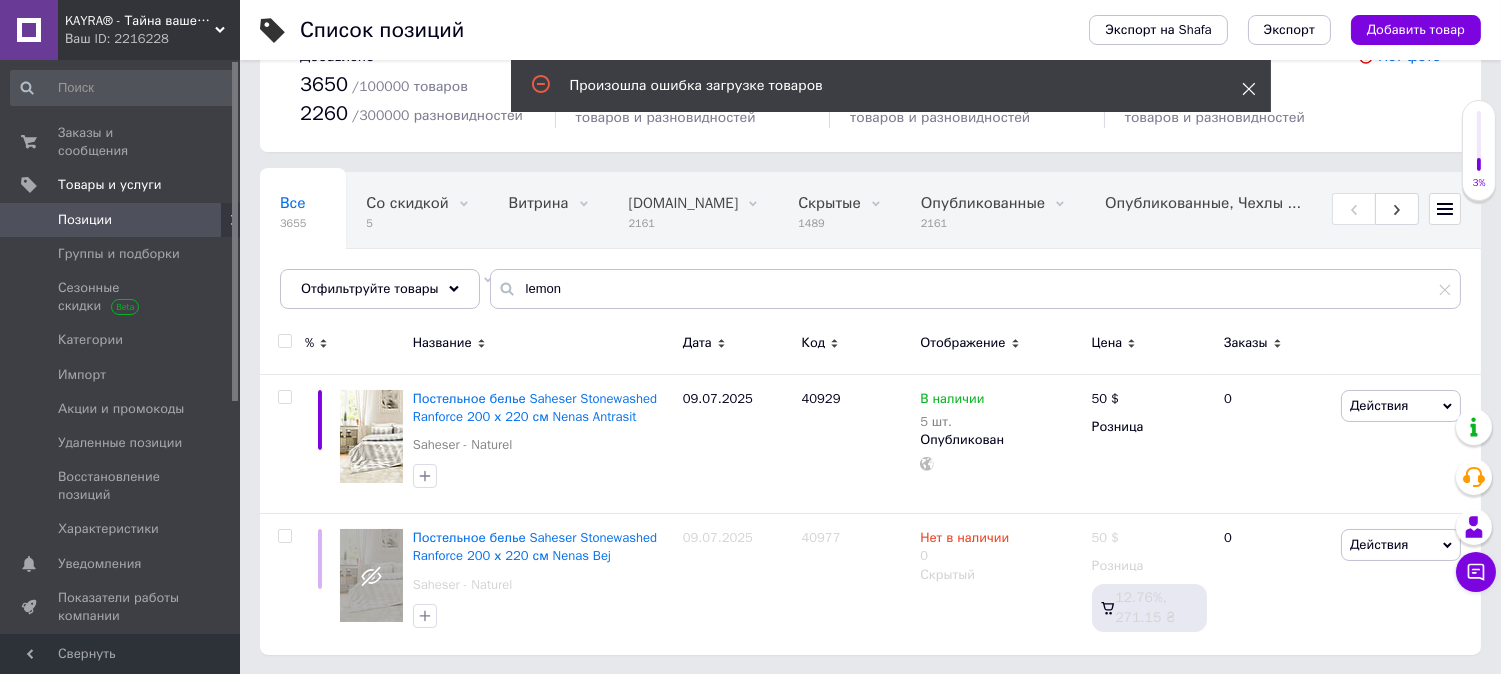 click 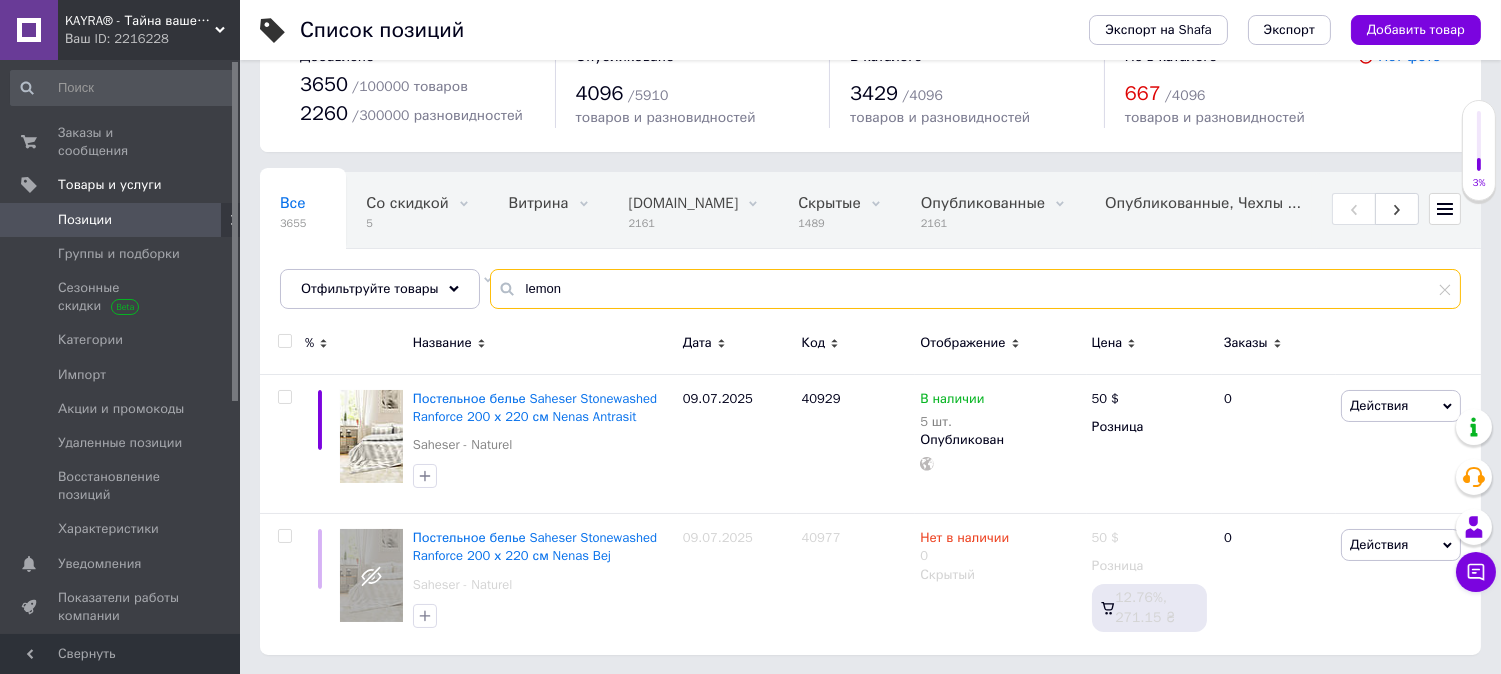 click on "lemon" at bounding box center (975, 289) 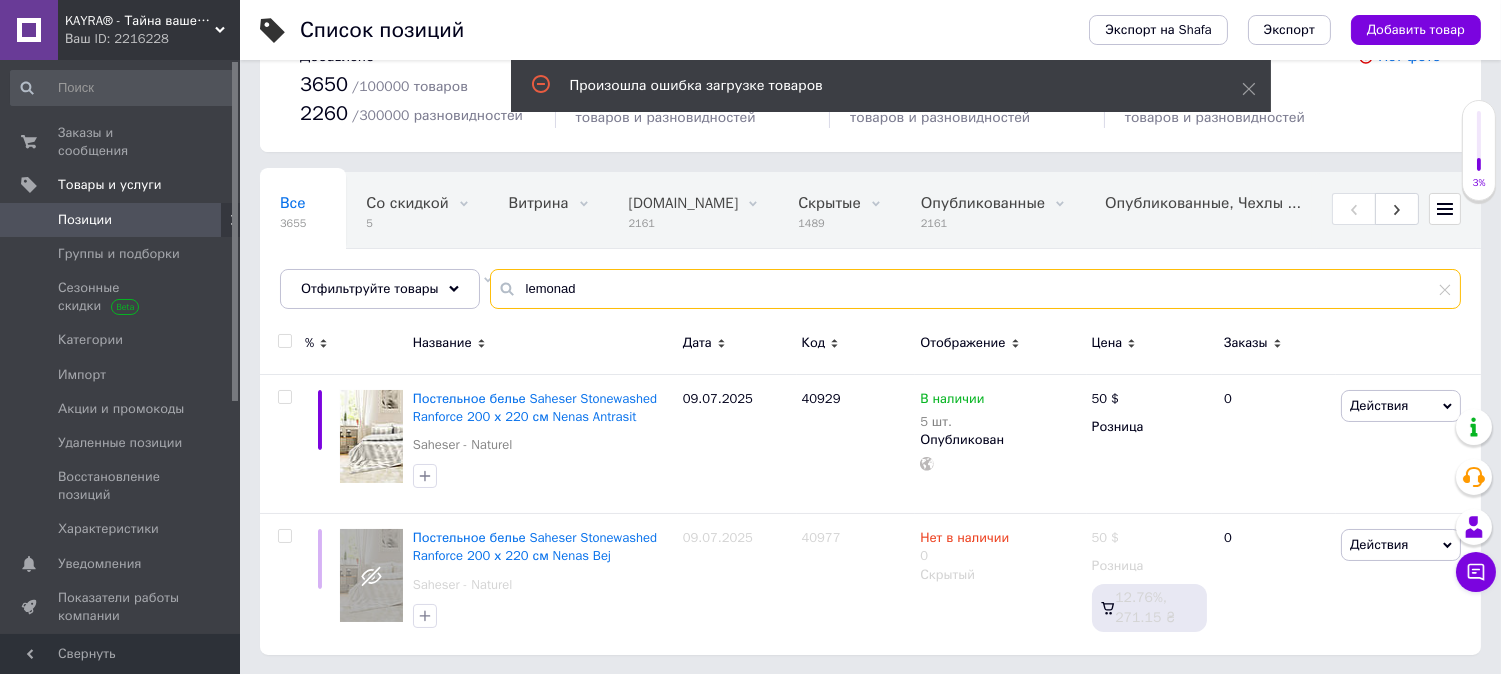 type on "lemonade" 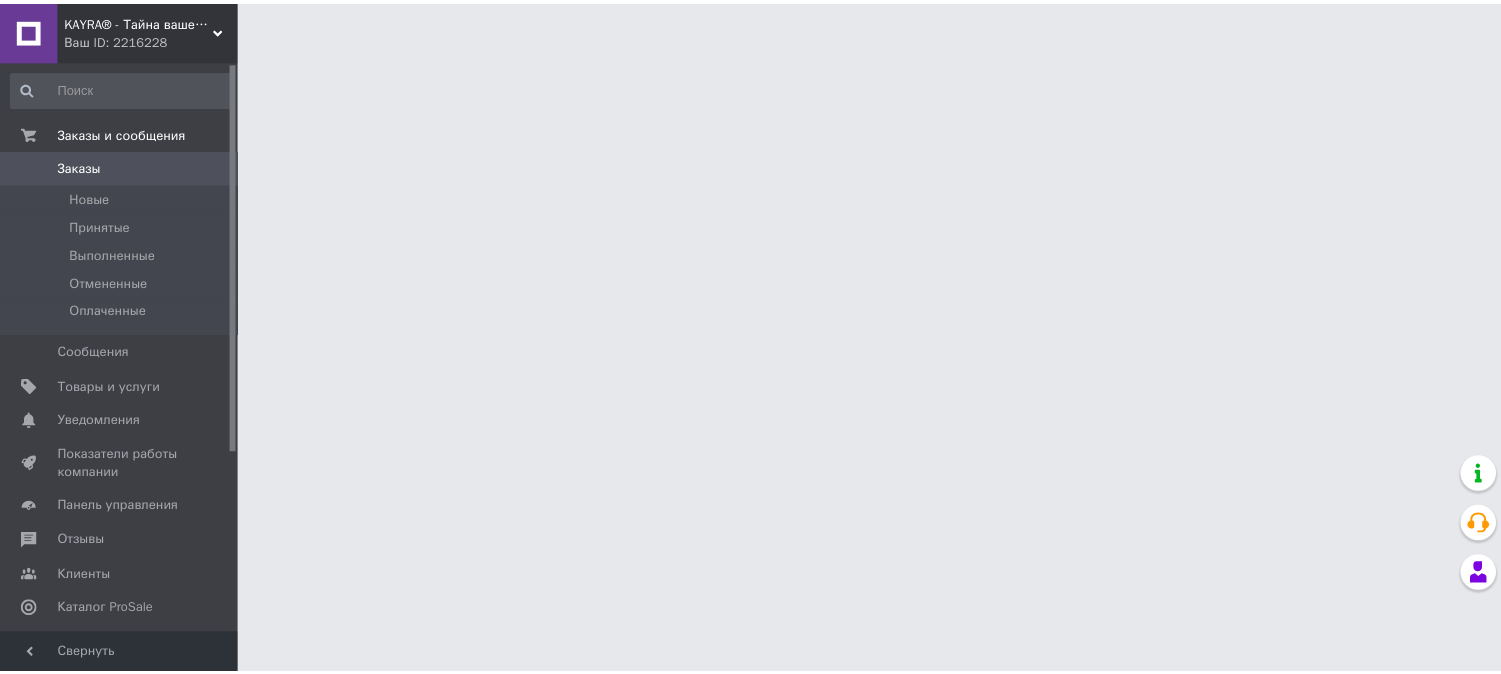scroll, scrollTop: 0, scrollLeft: 0, axis: both 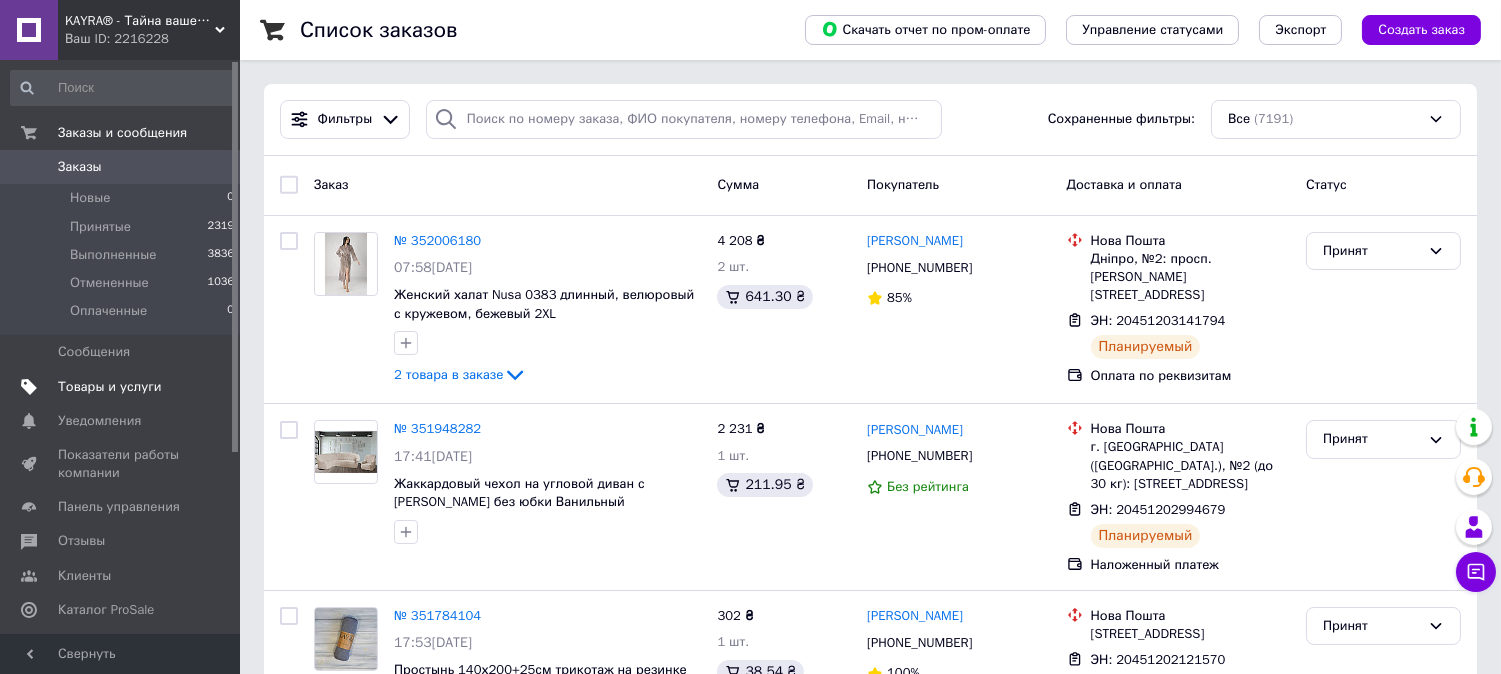 click on "Товары и услуги" at bounding box center [110, 387] 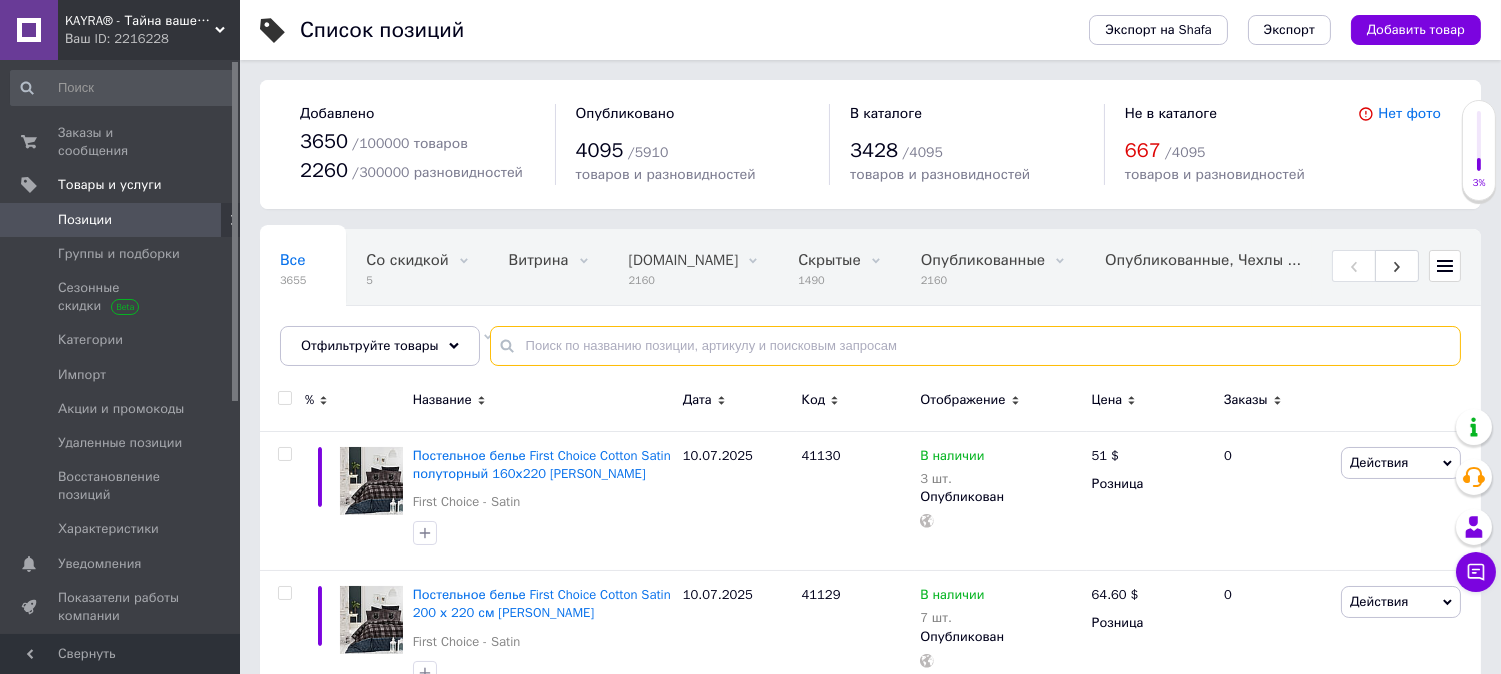 click at bounding box center [975, 346] 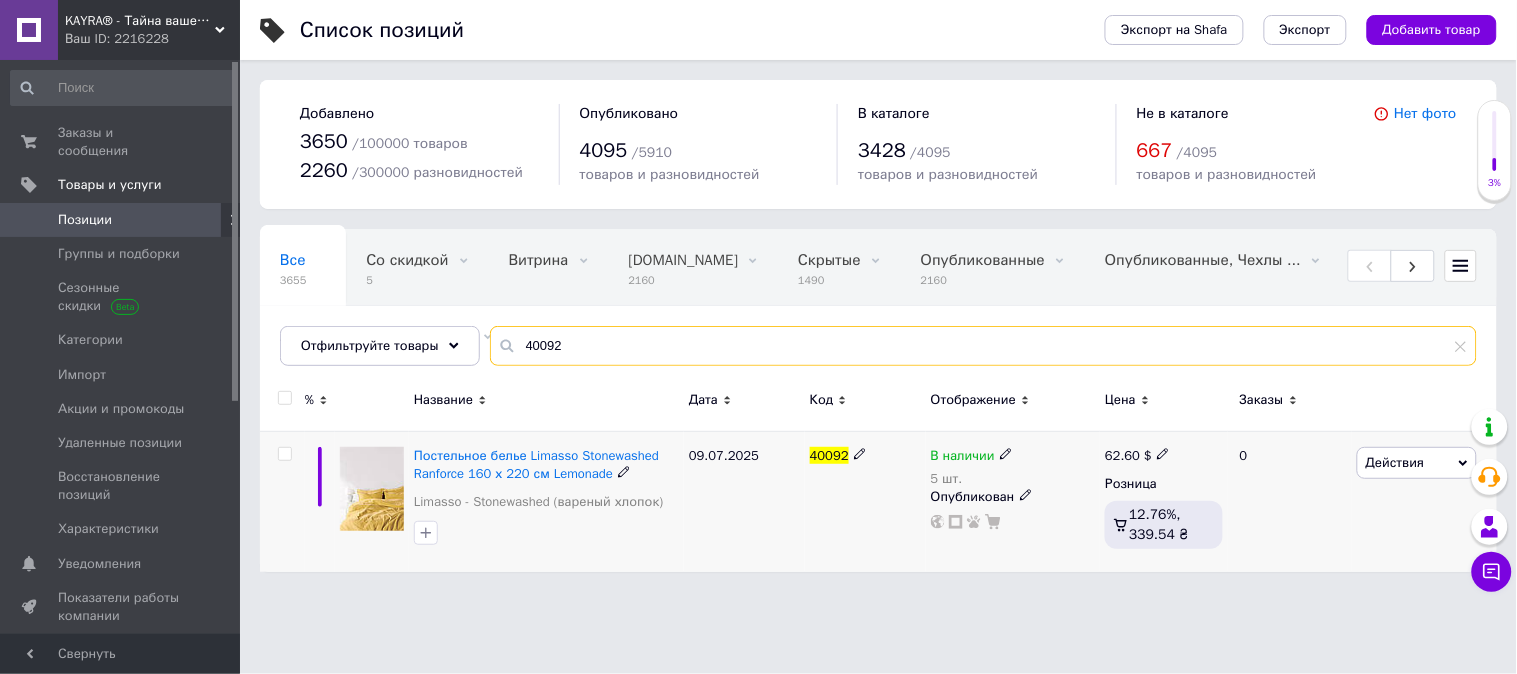type on "40092" 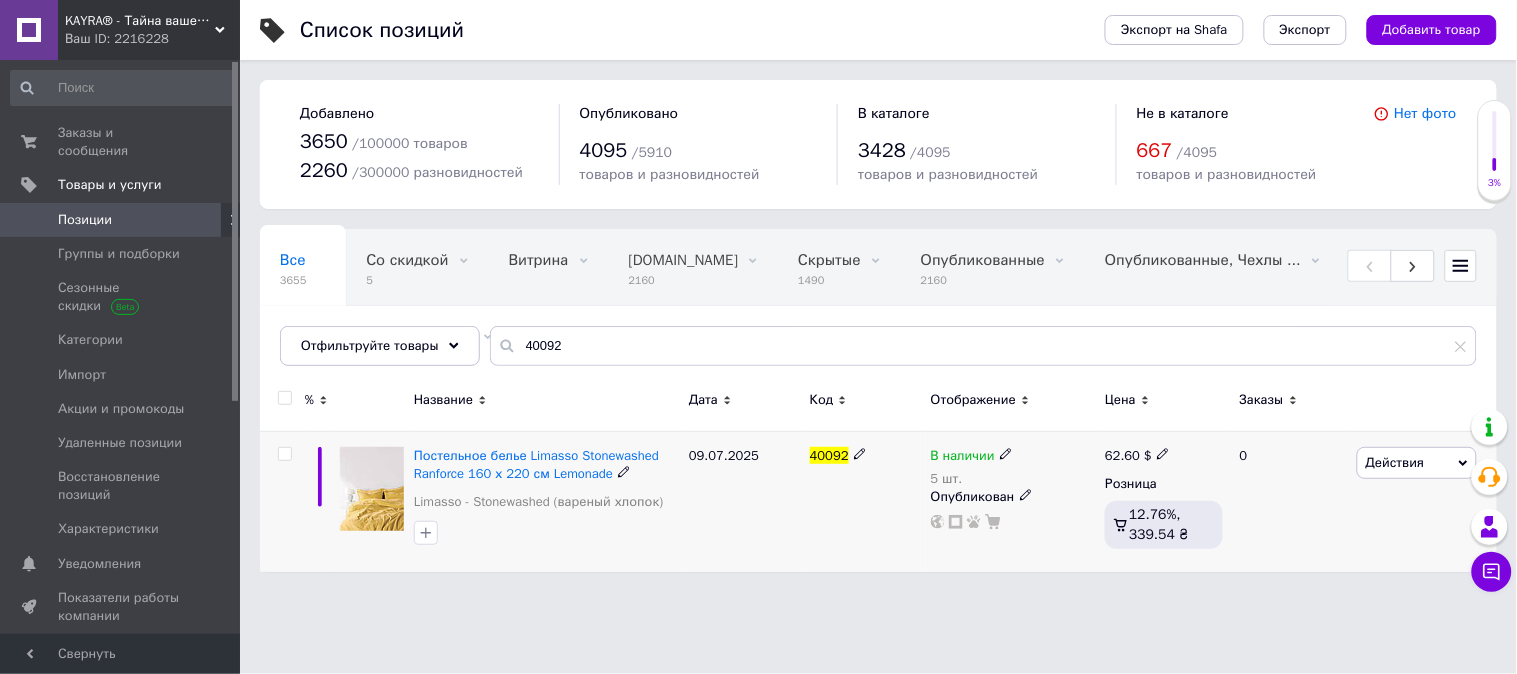 click 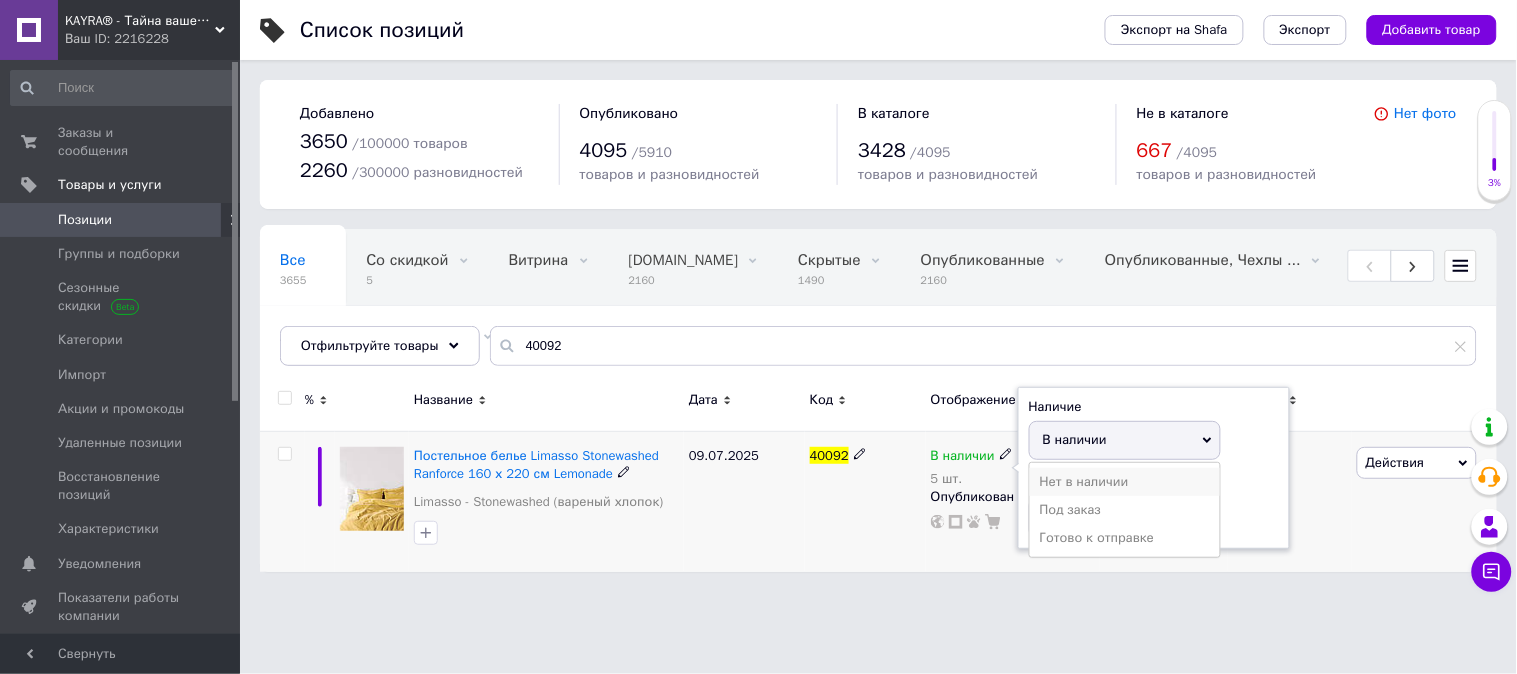 click on "Нет в наличии" at bounding box center (1125, 482) 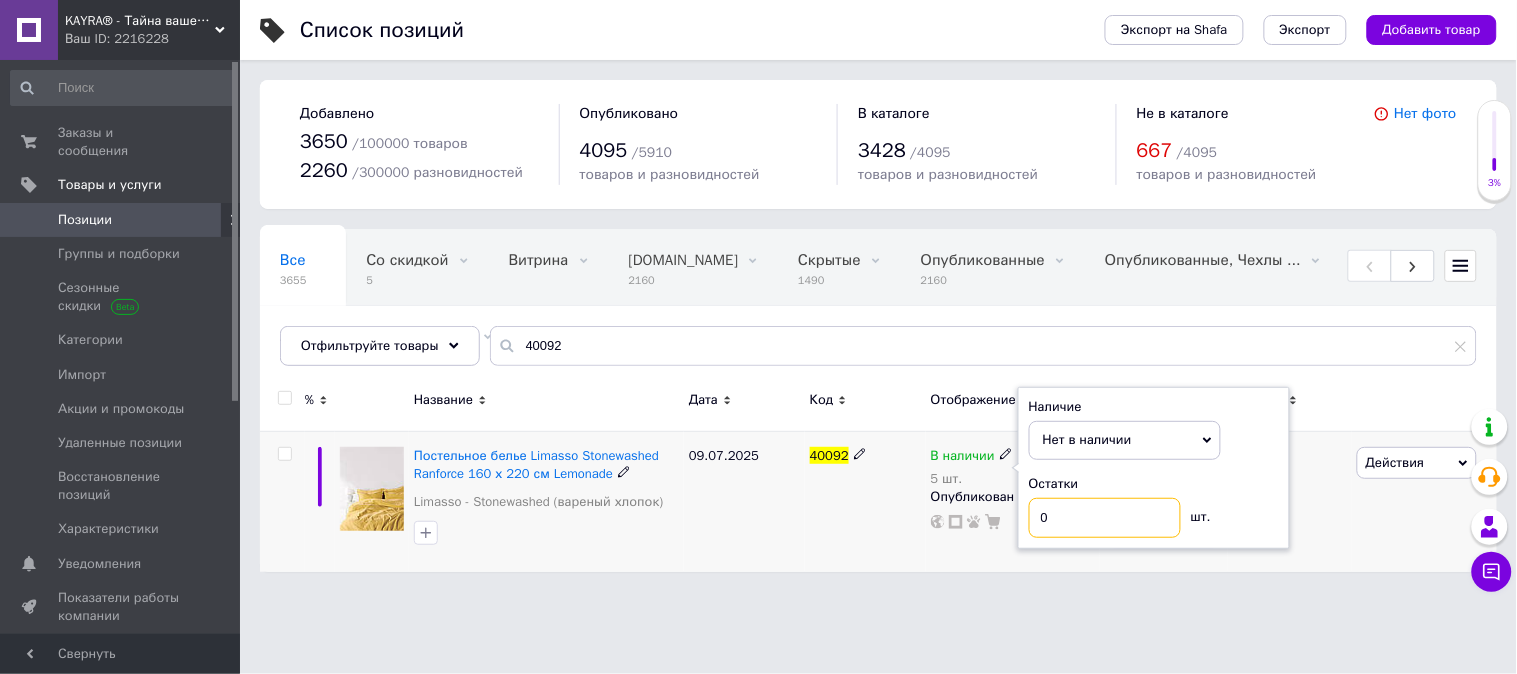 type on "0" 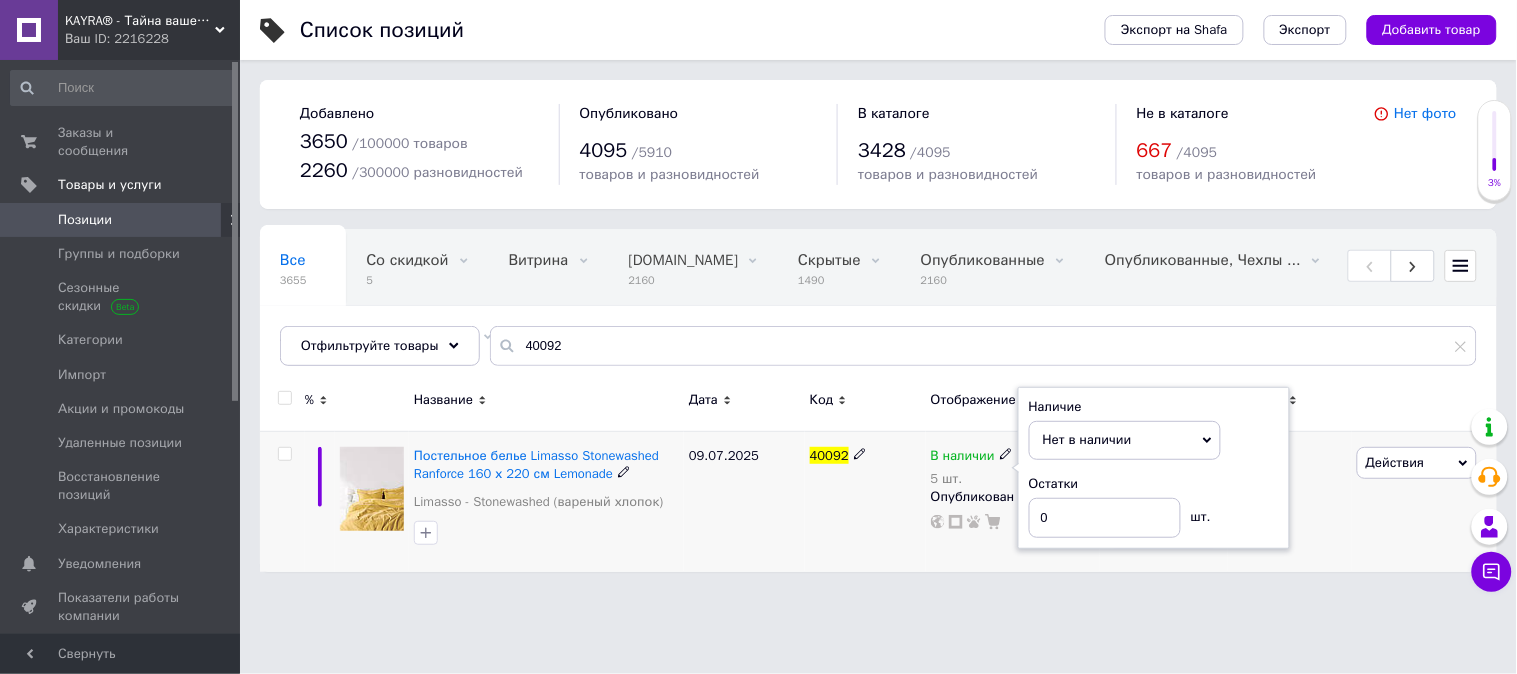 click on "40092" at bounding box center (865, 501) 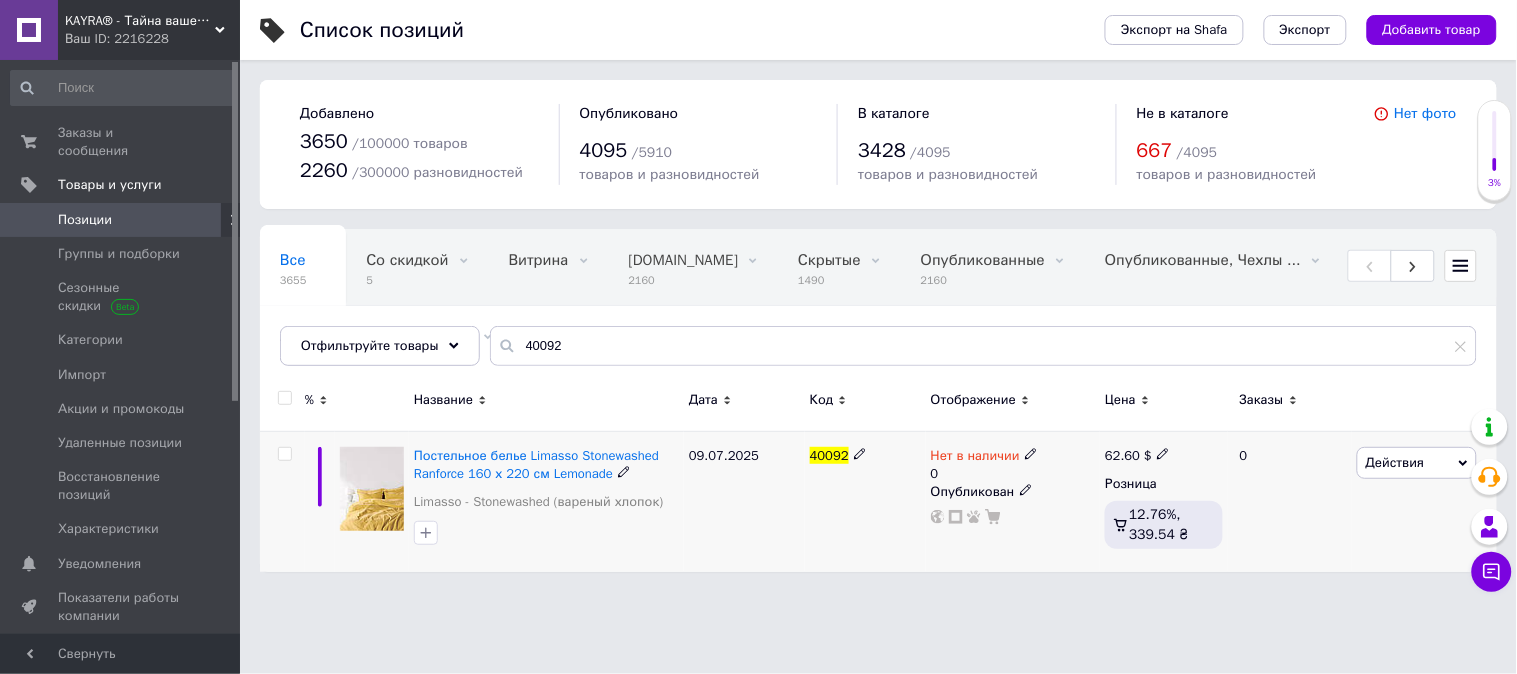 click 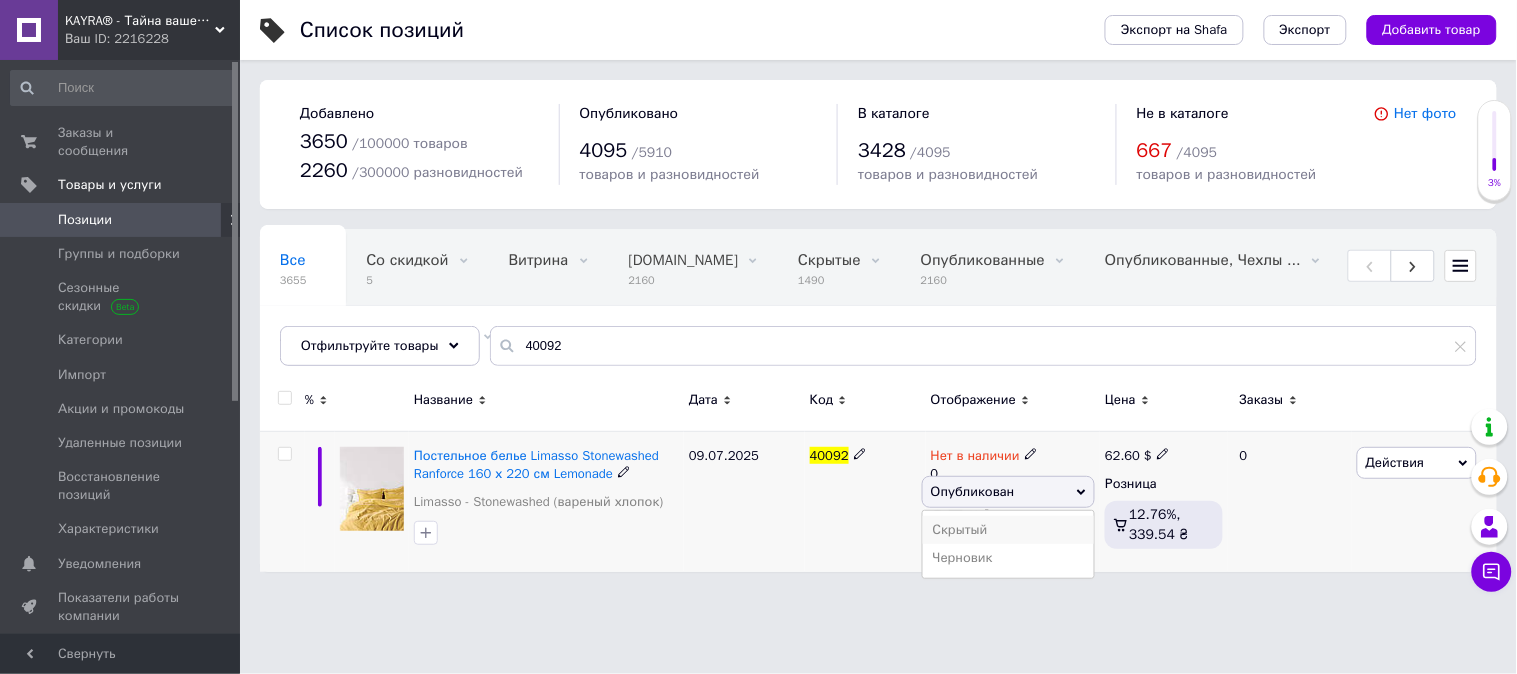 click on "Скрытый" at bounding box center [1009, 530] 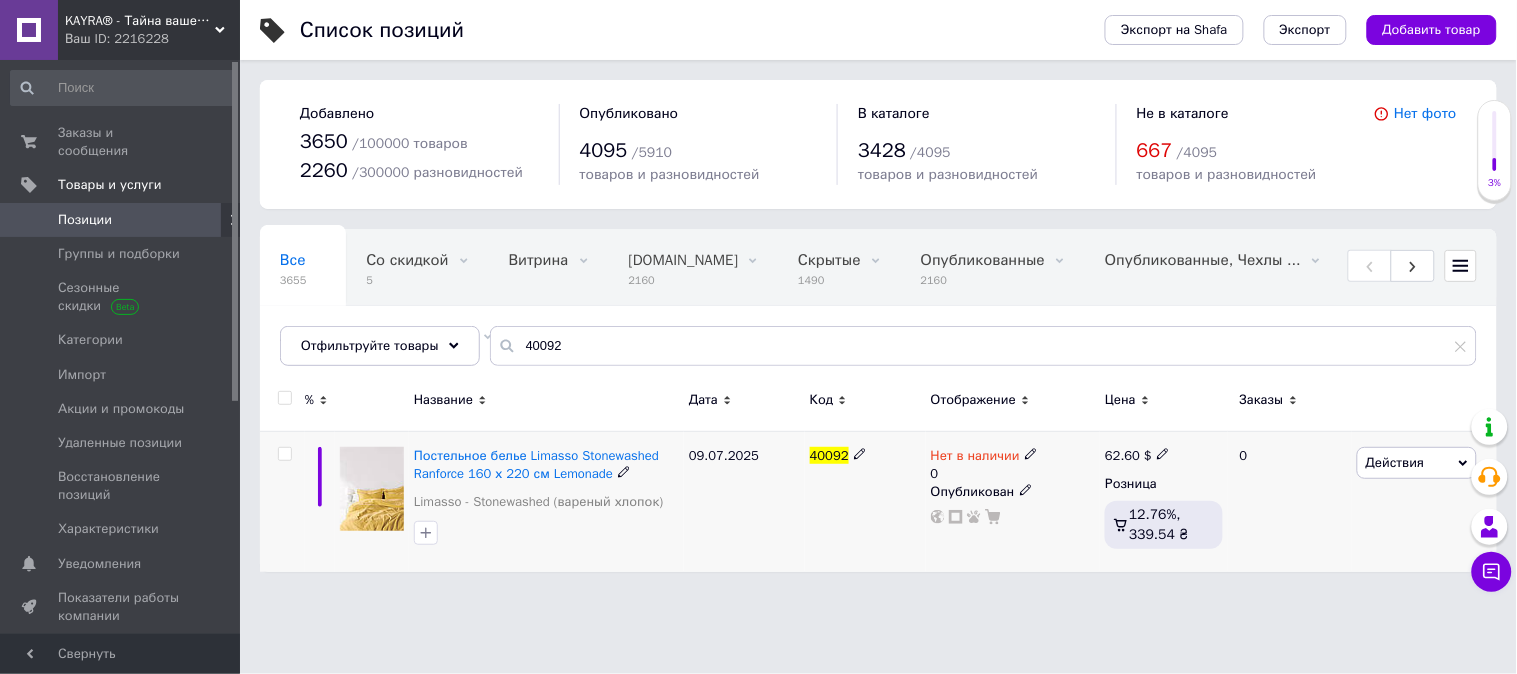 click on "40092" at bounding box center (865, 501) 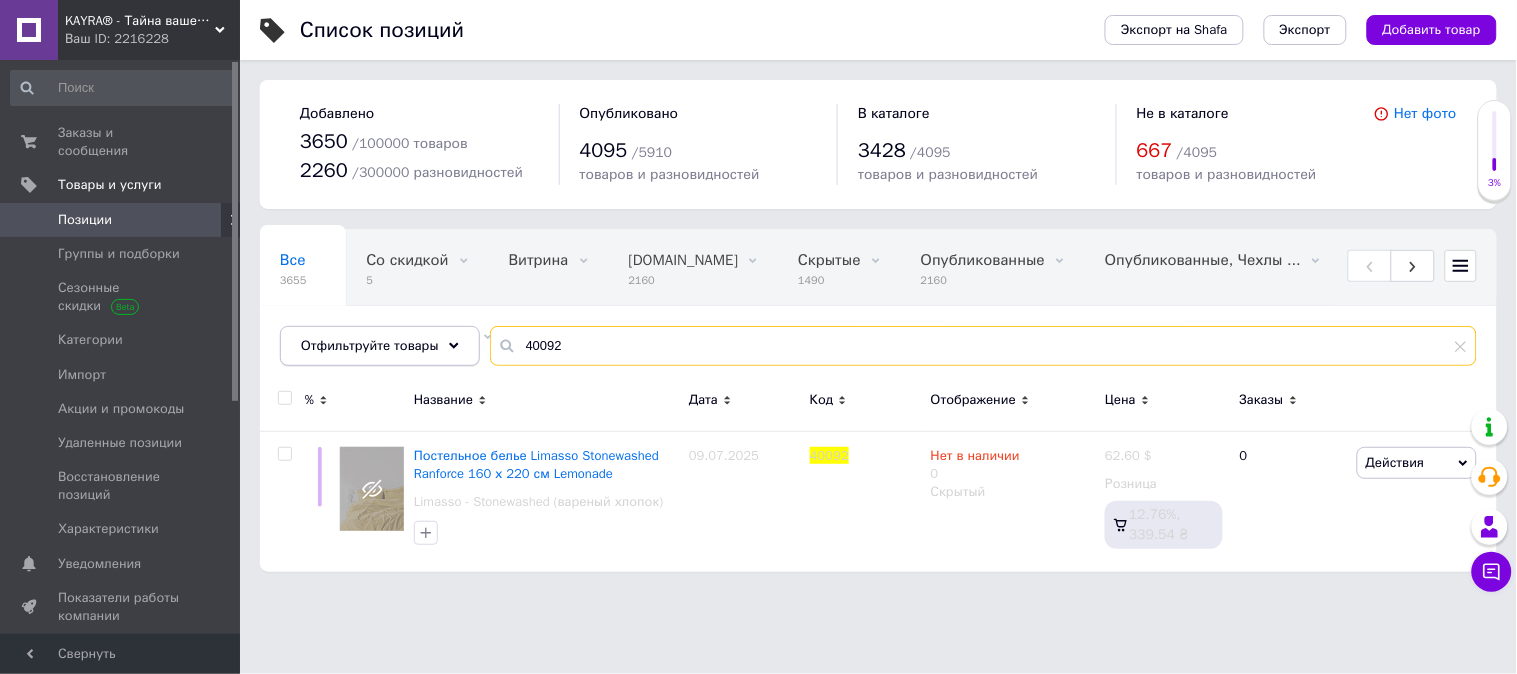 drag, startPoint x: 606, startPoint y: 352, endPoint x: 421, endPoint y: 332, distance: 186.07794 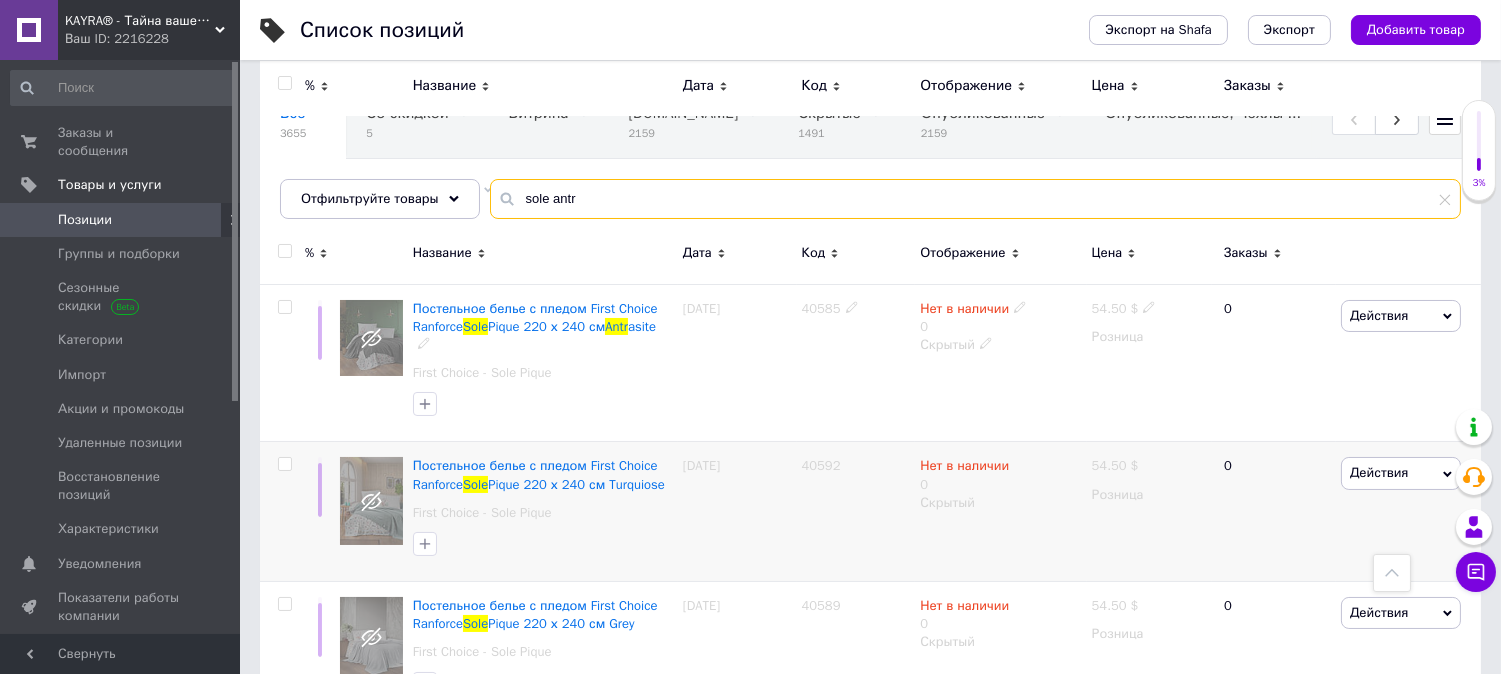 scroll, scrollTop: 0, scrollLeft: 0, axis: both 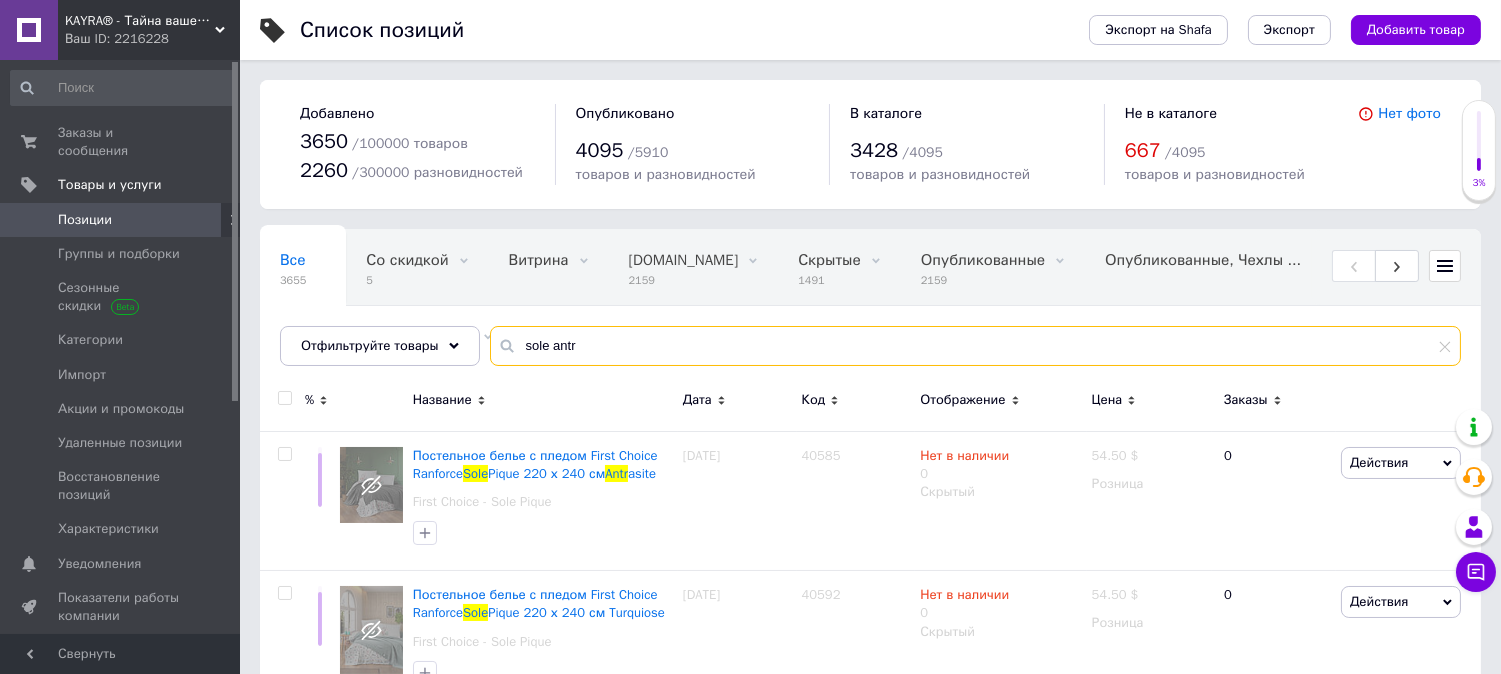 click on "sole antr" at bounding box center (975, 346) 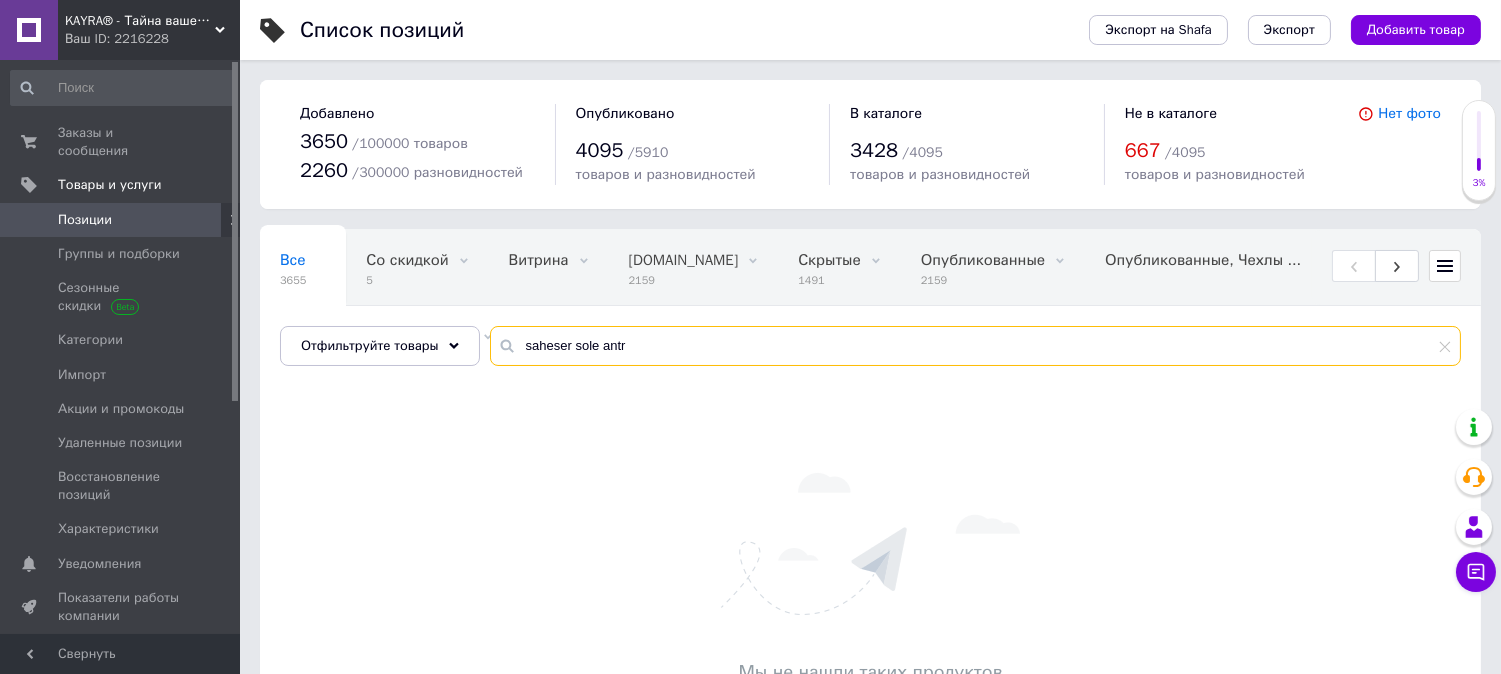 click on "saheser sole antr" at bounding box center [975, 346] 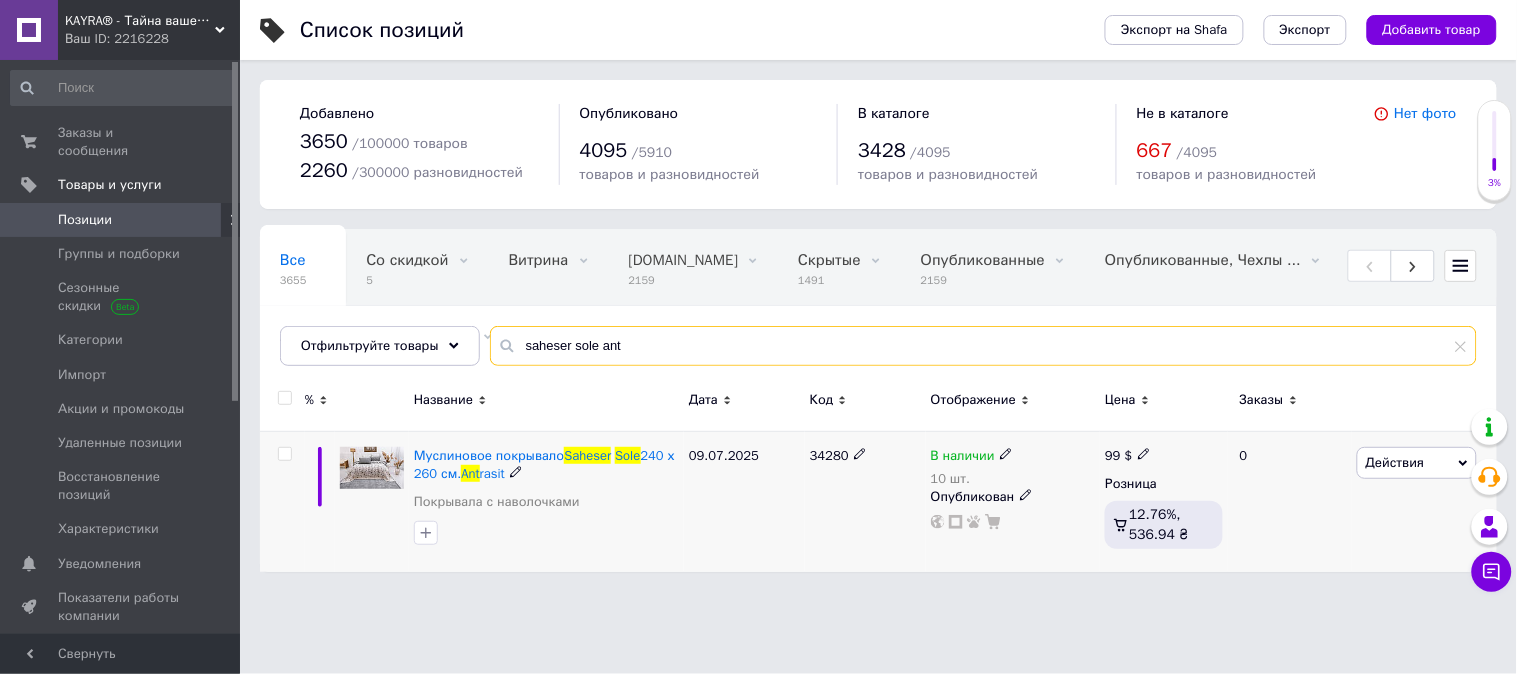 type on "saheser sole ant" 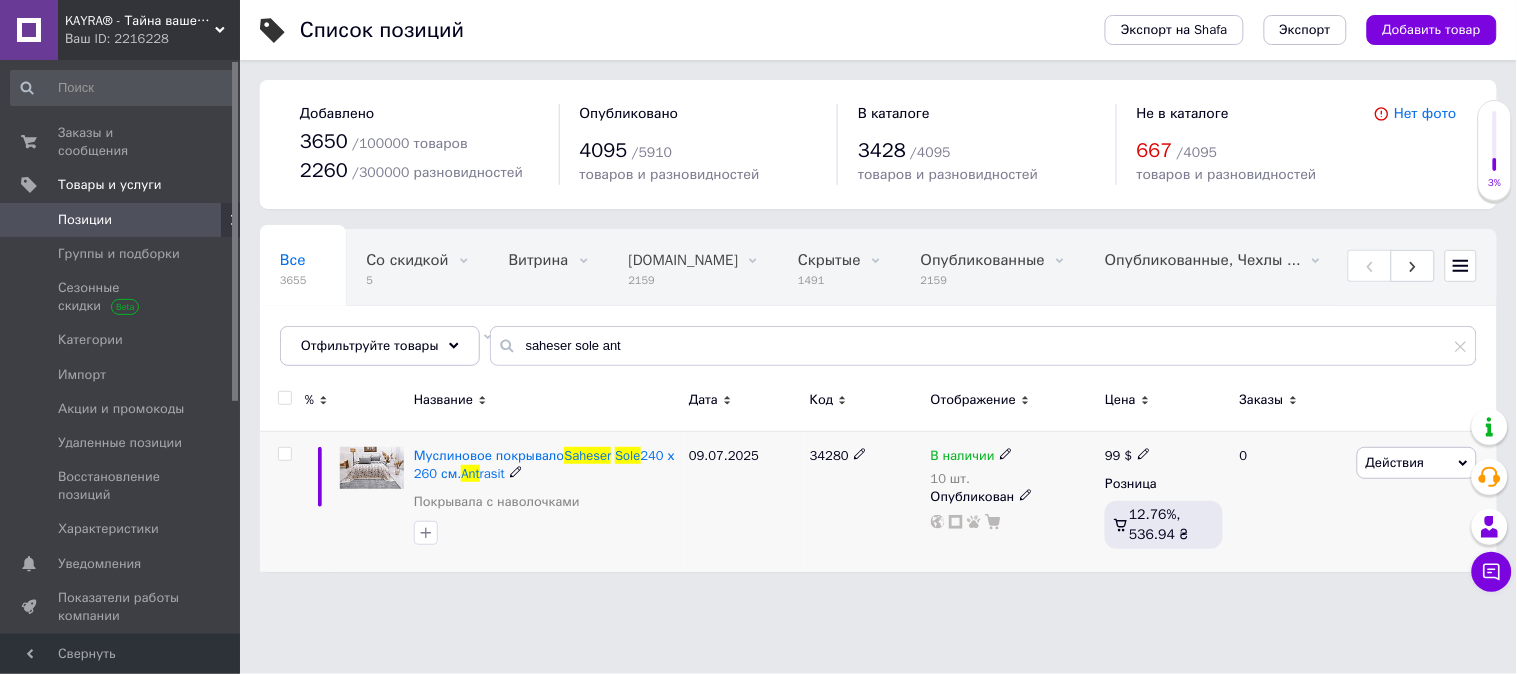 click 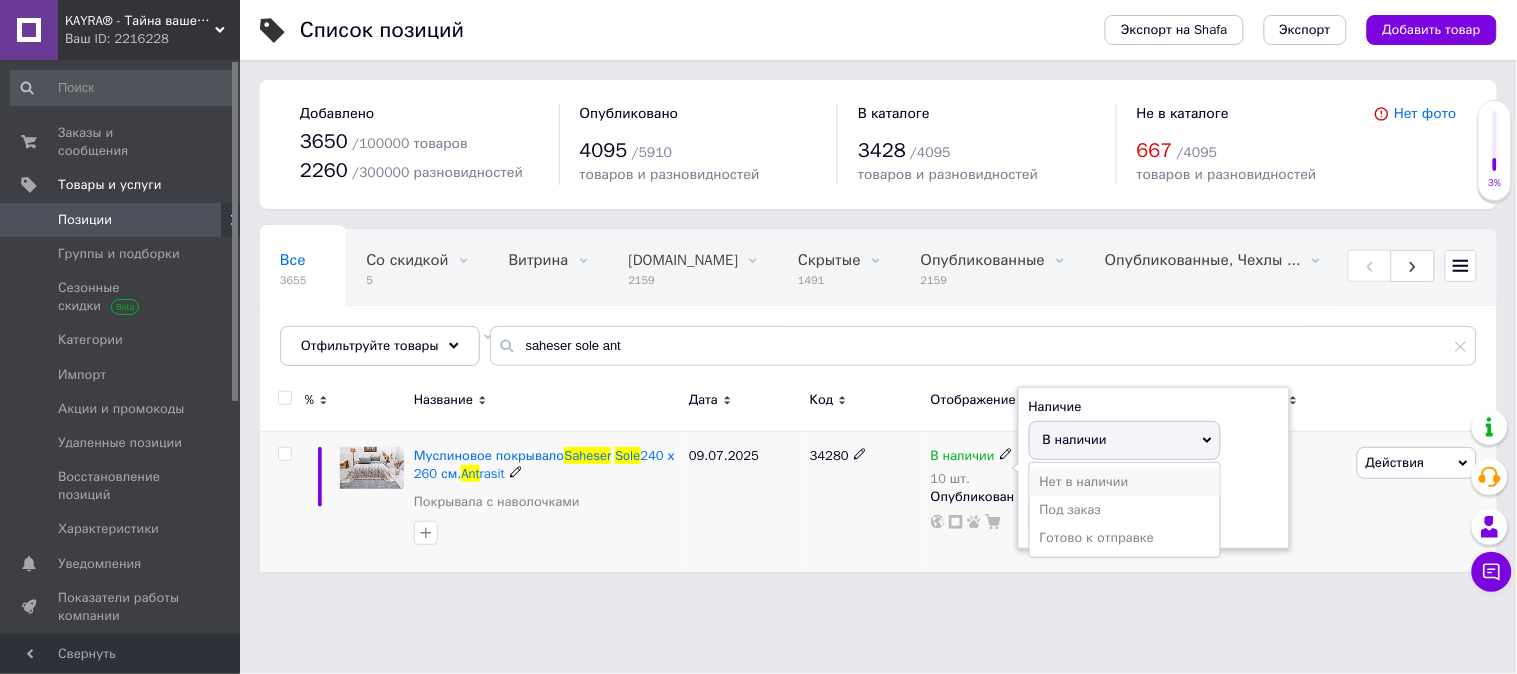 click on "Нет в наличии" at bounding box center [1125, 482] 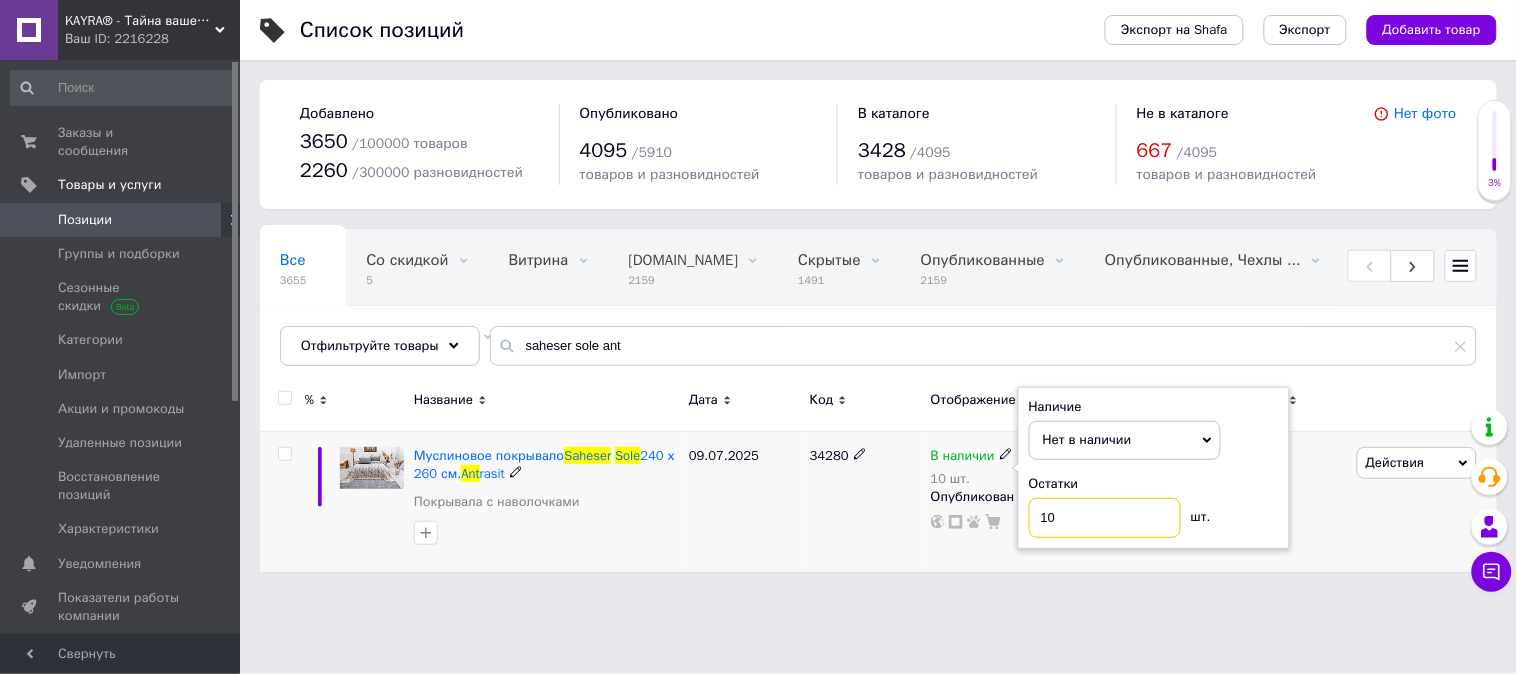 click on "10" at bounding box center [1105, 518] 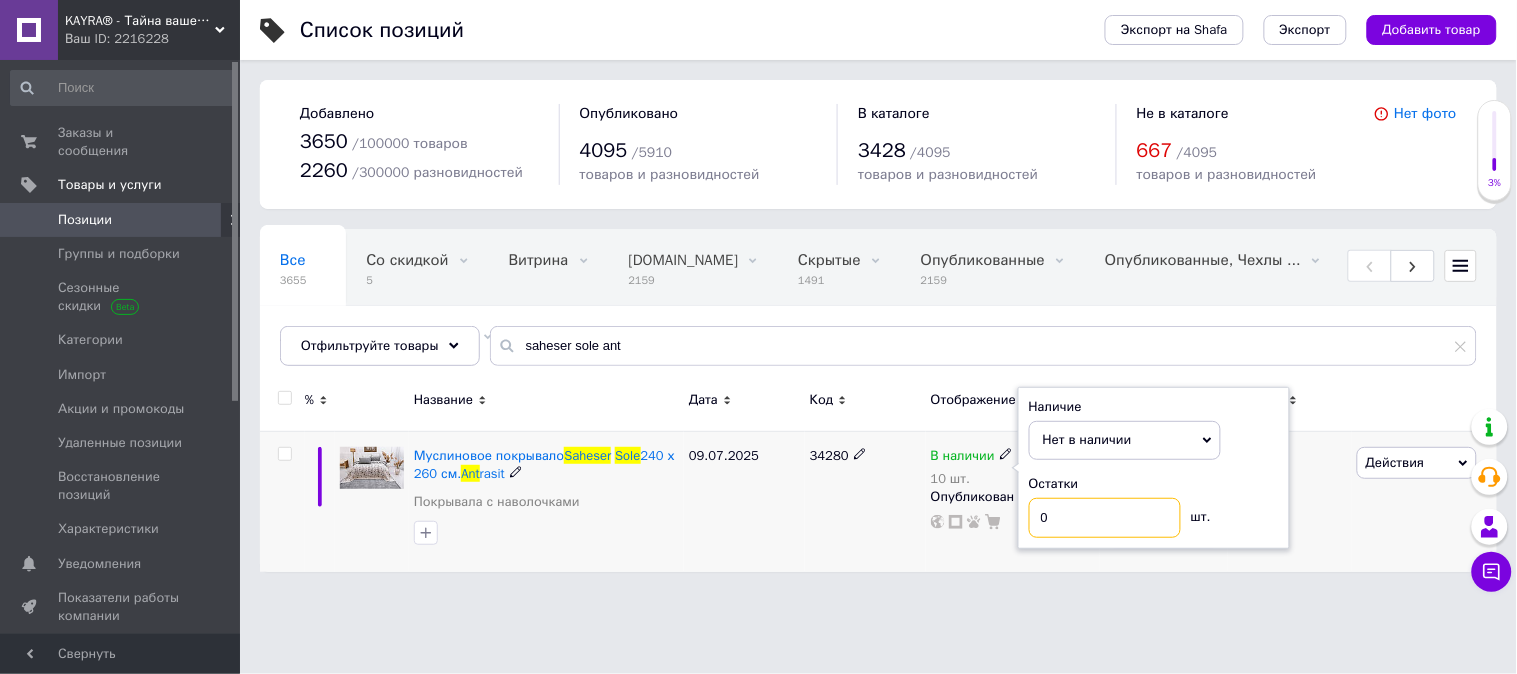 type on "0" 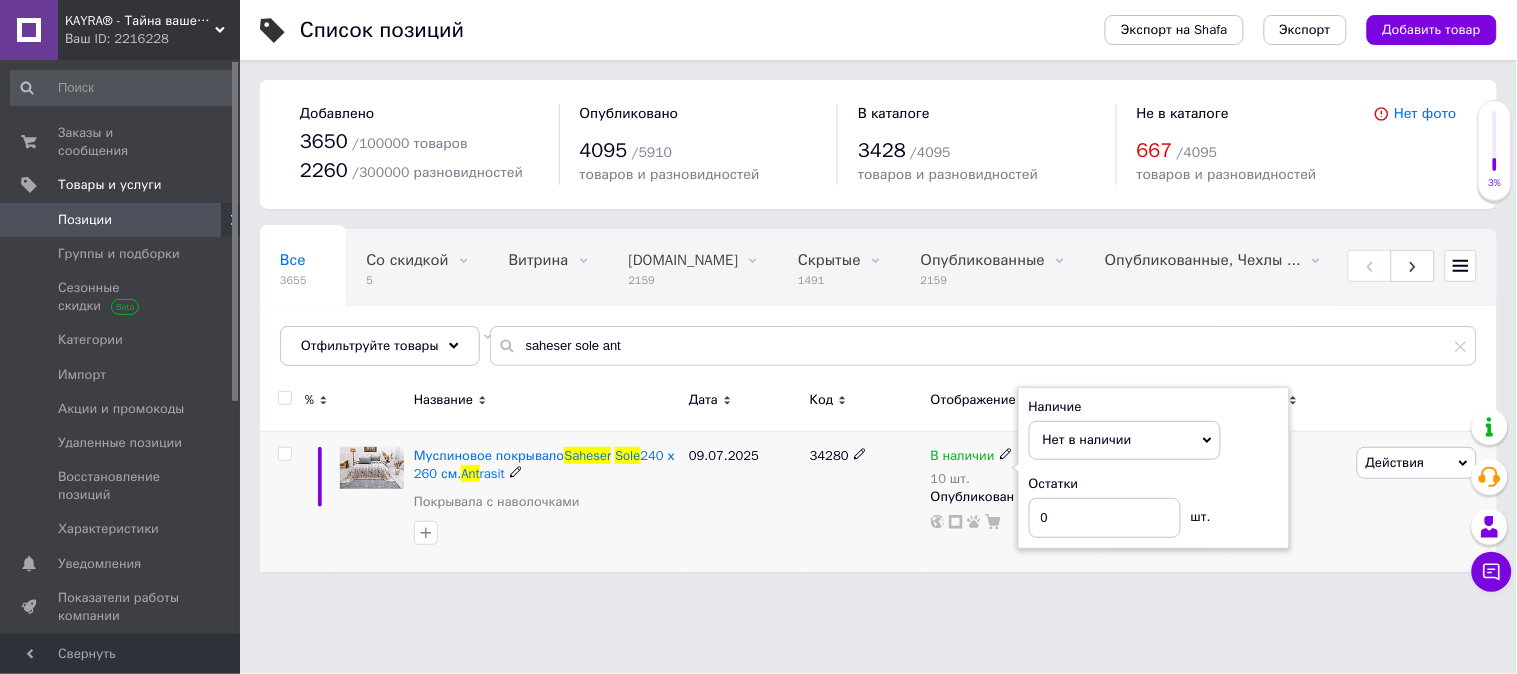 click on "09.07.2025" at bounding box center (744, 501) 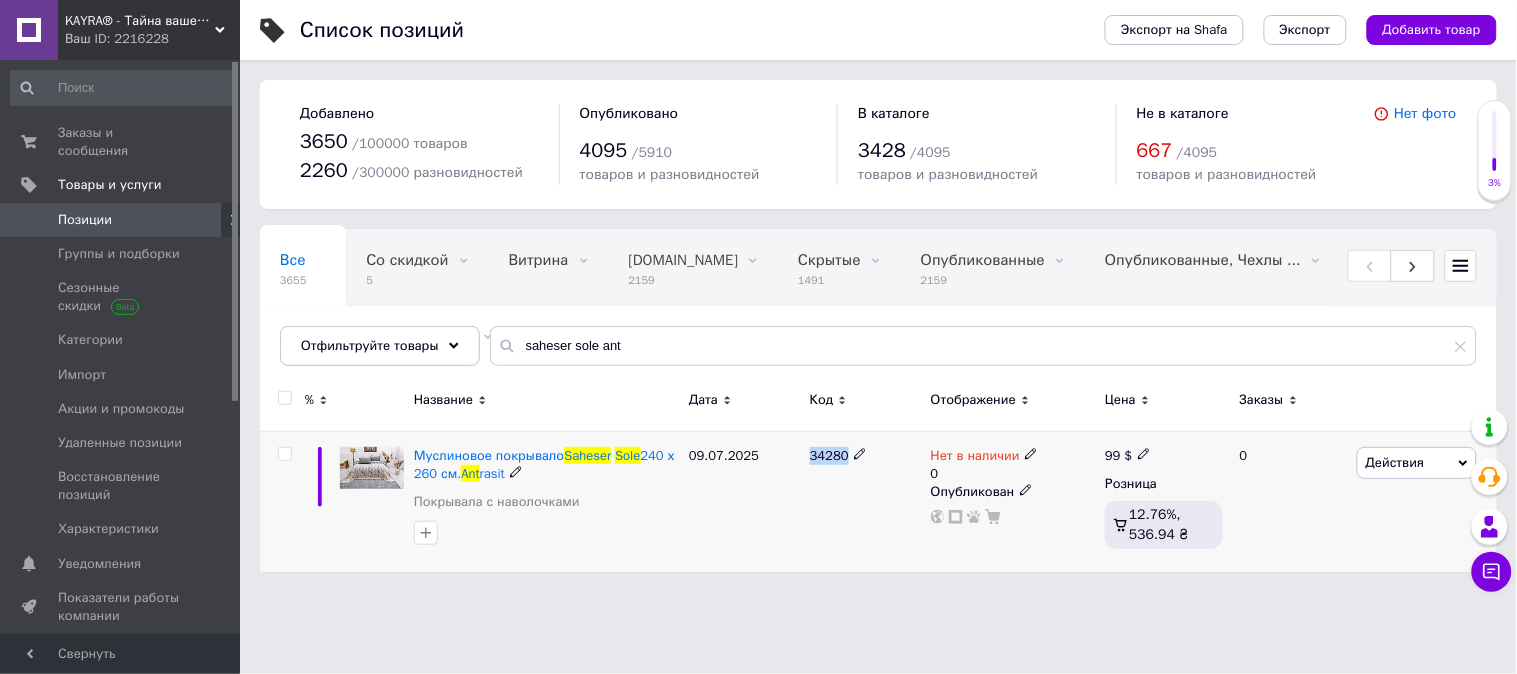 drag, startPoint x: 848, startPoint y: 457, endPoint x: 806, endPoint y: 448, distance: 42.953465 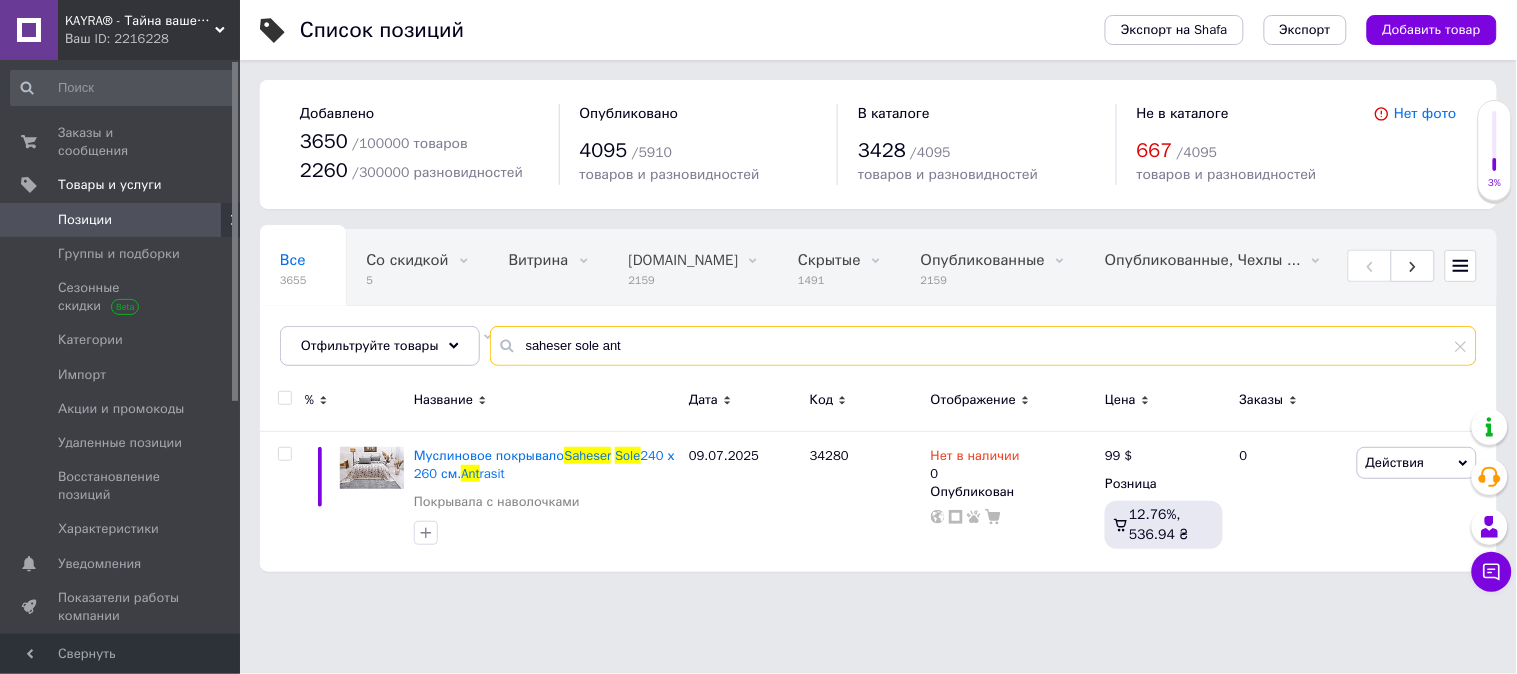drag, startPoint x: 624, startPoint y: 343, endPoint x: 530, endPoint y: 338, distance: 94.13288 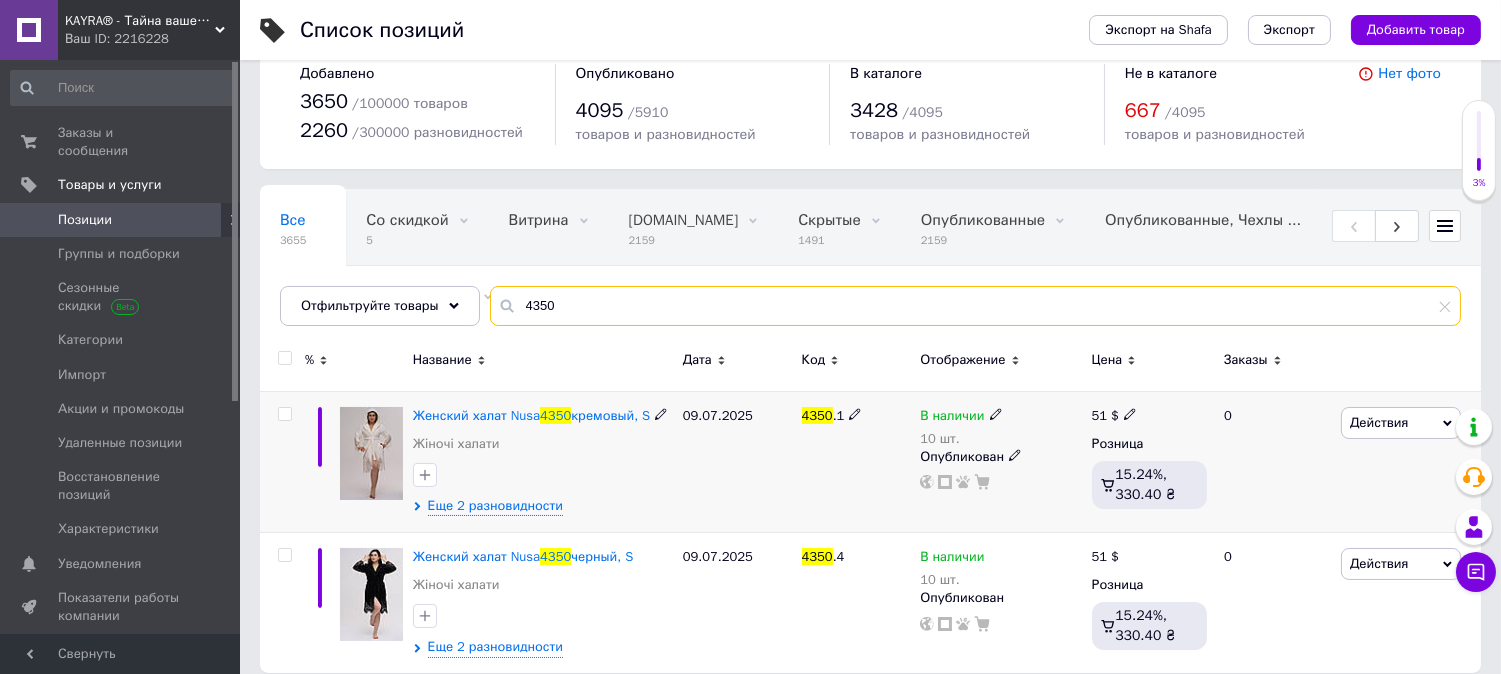 scroll, scrollTop: 60, scrollLeft: 0, axis: vertical 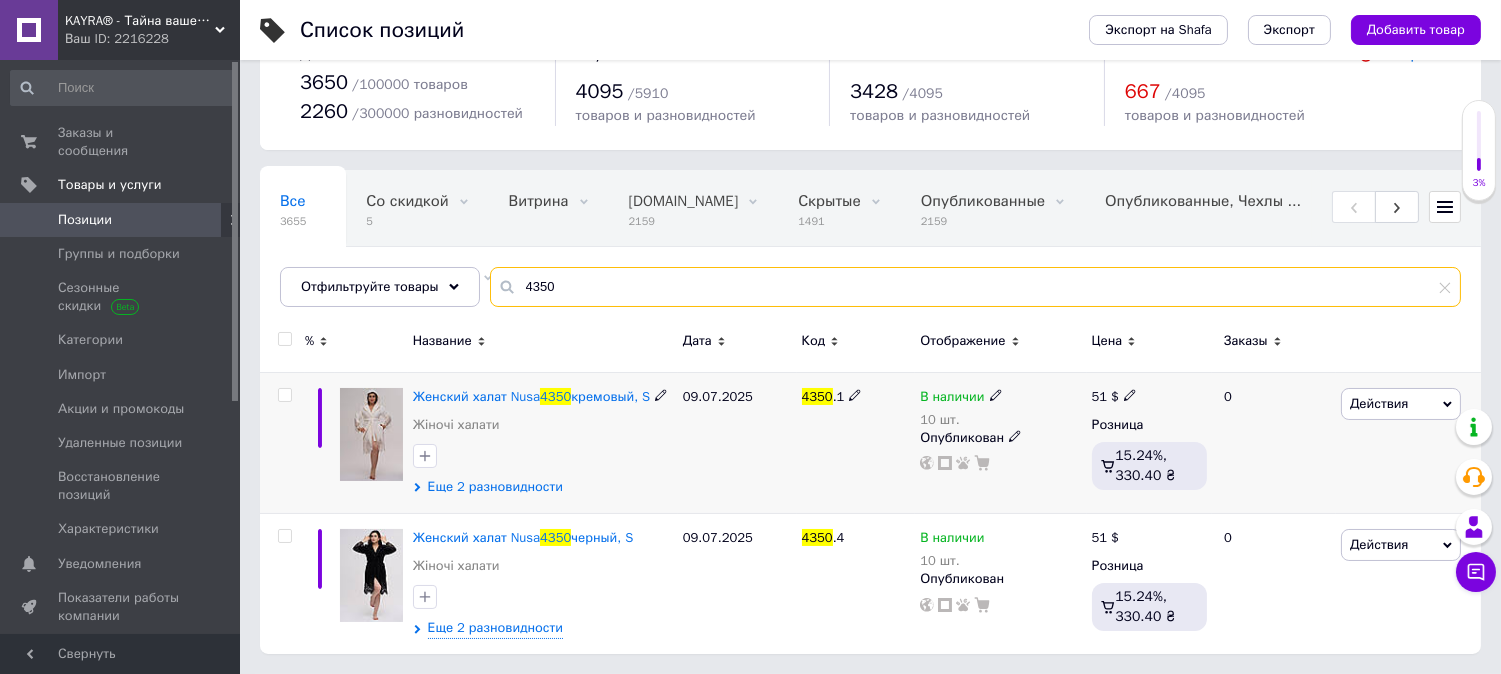 type on "4350" 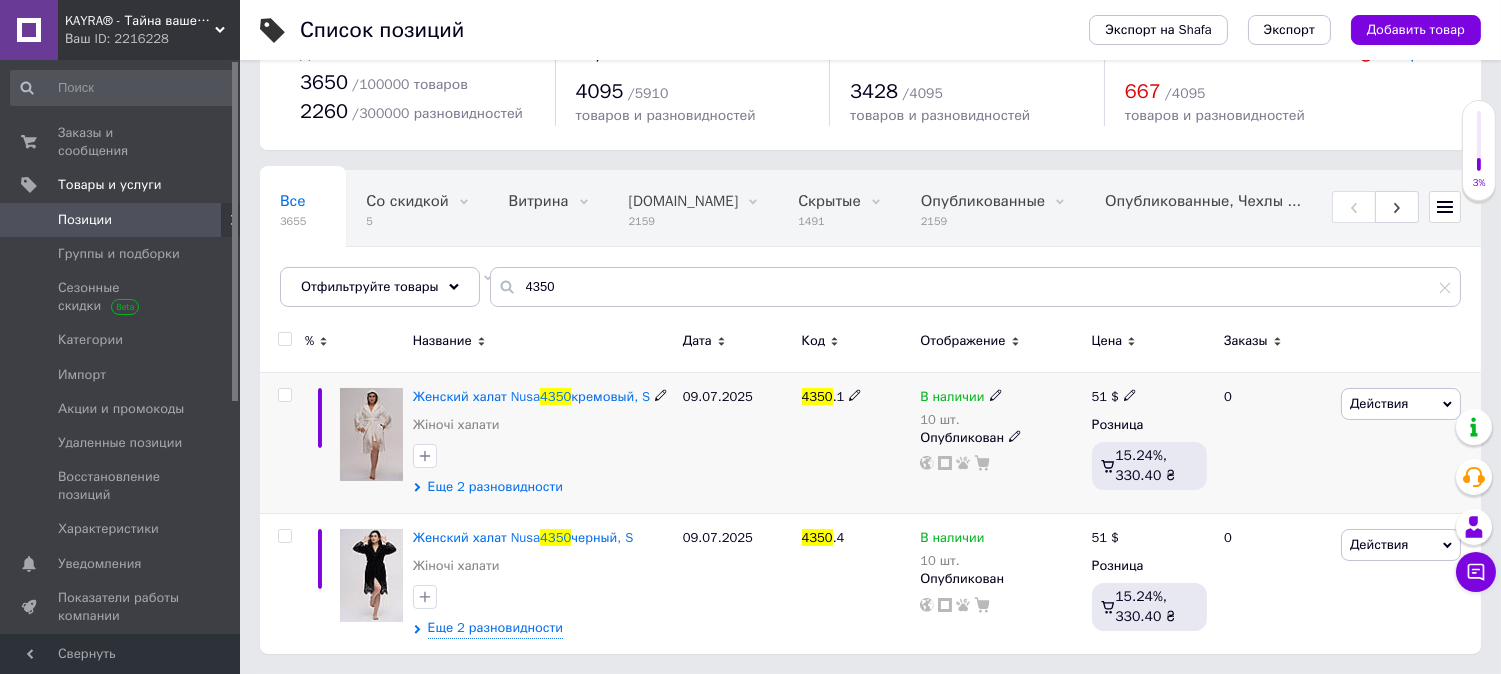 click on "Еще 2 разновидности" at bounding box center [495, 487] 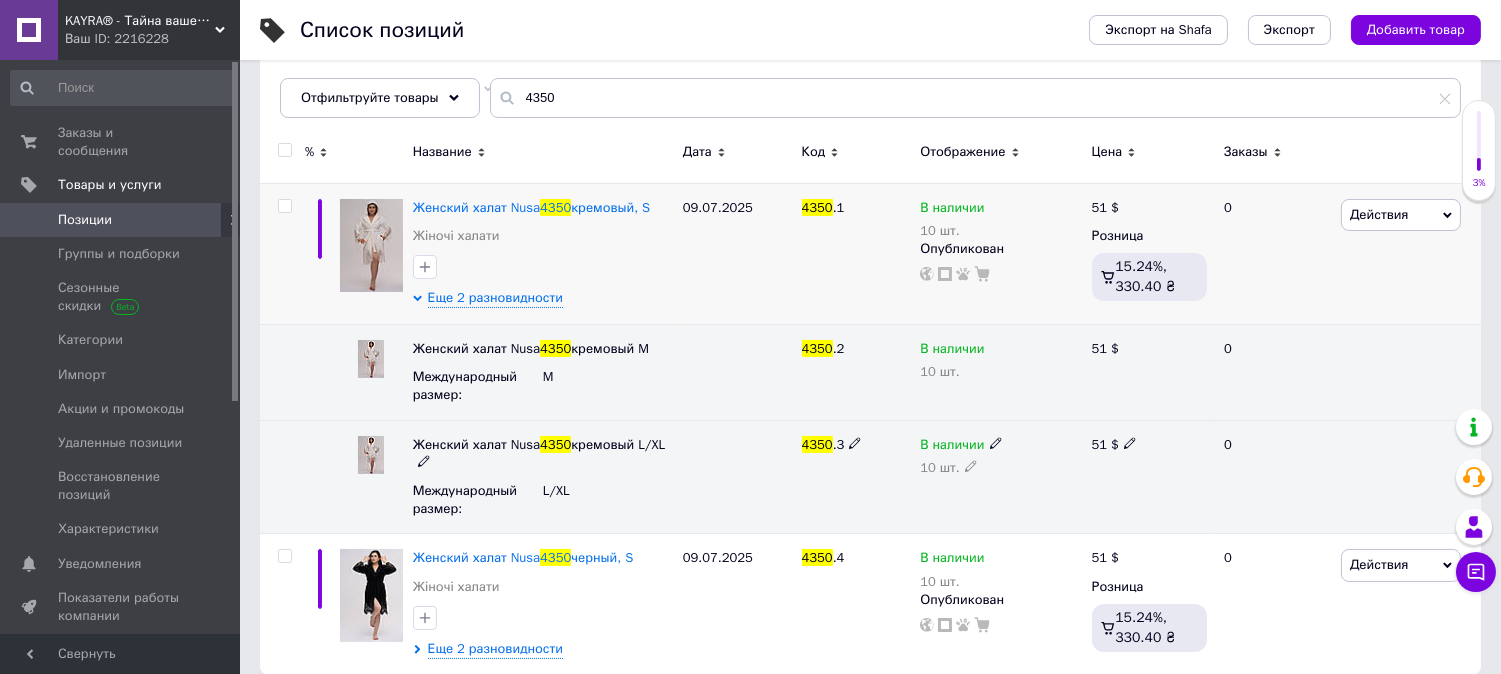 scroll, scrollTop: 251, scrollLeft: 0, axis: vertical 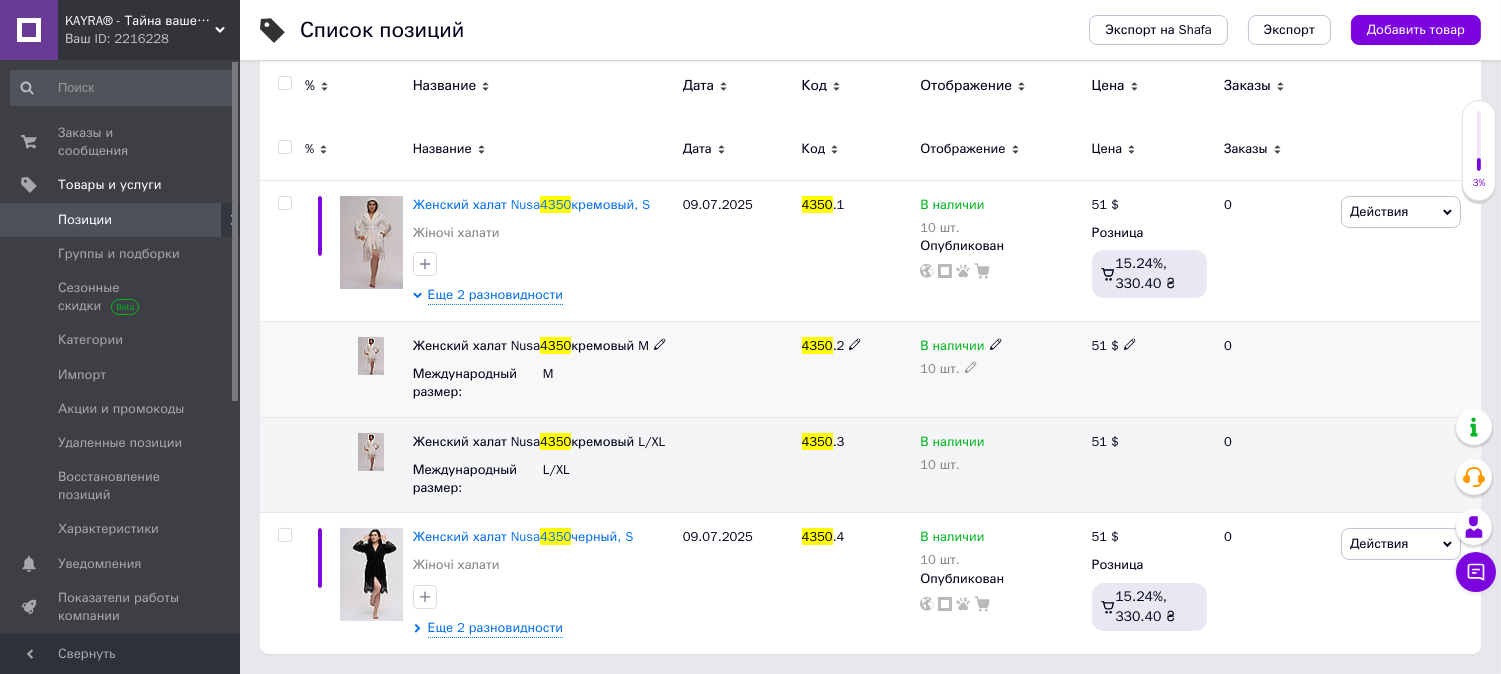 click 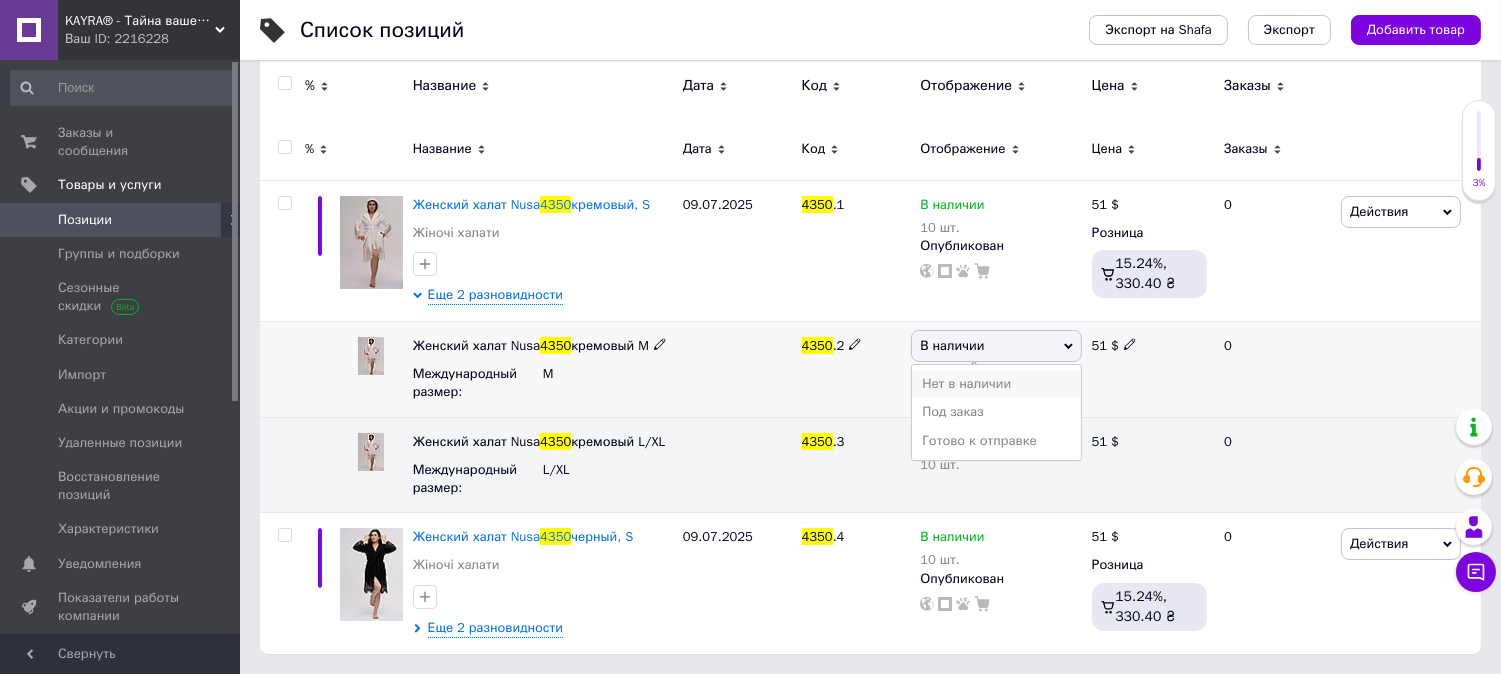 click on "Нет в наличии" at bounding box center (996, 384) 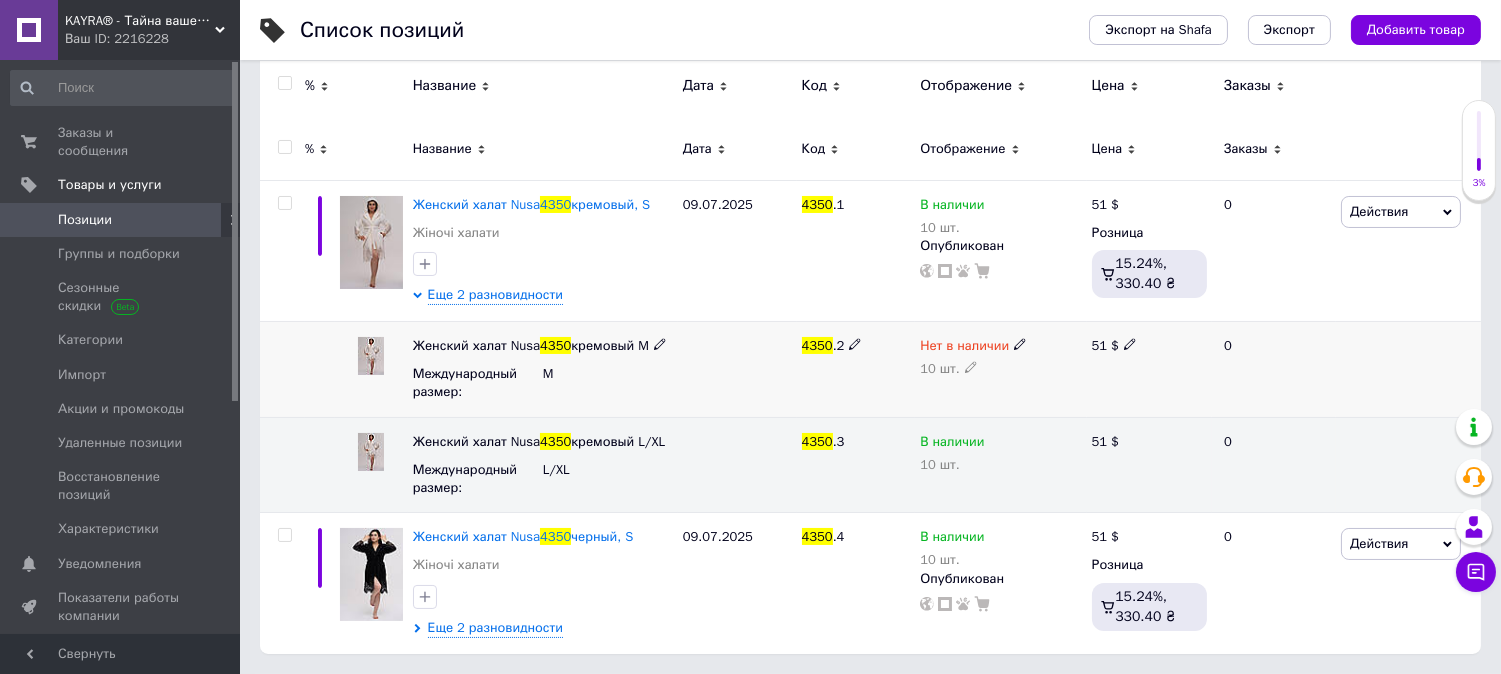 click 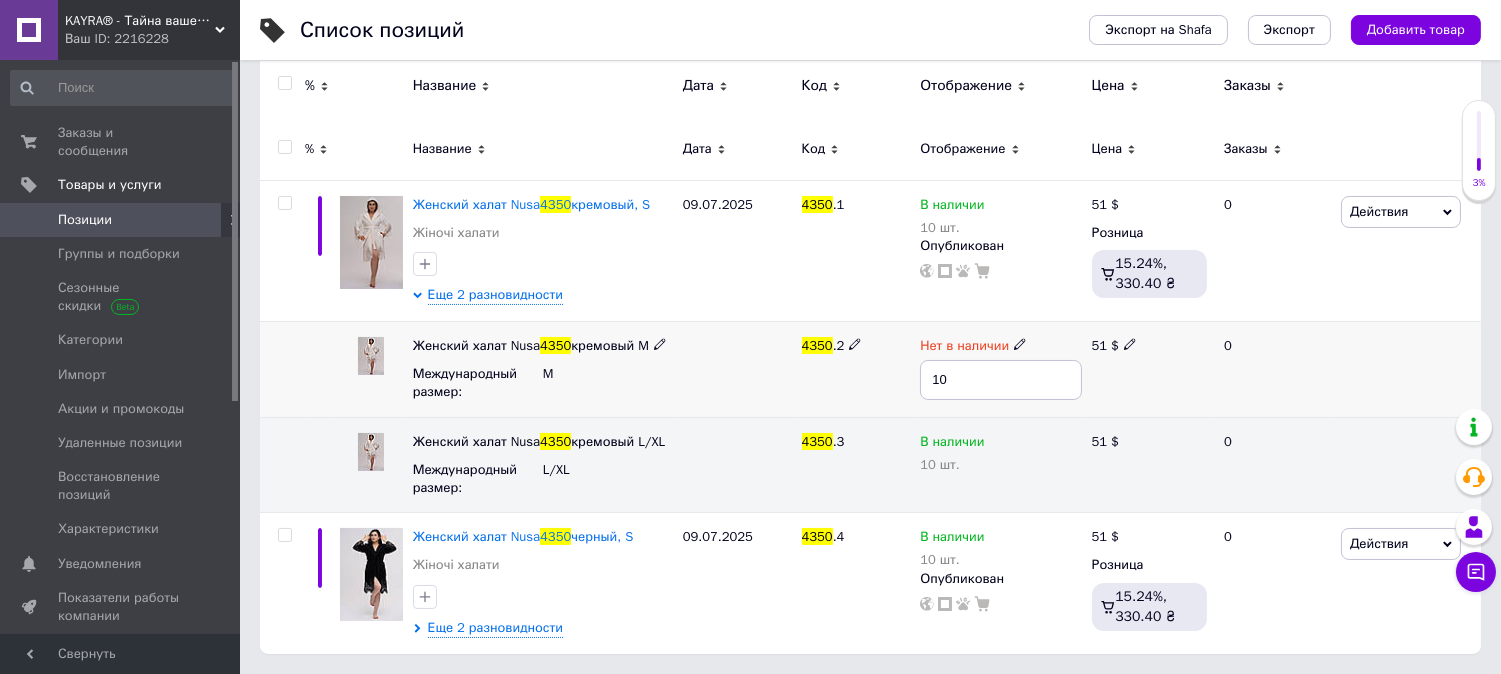 click on "10" at bounding box center (1000, 380) 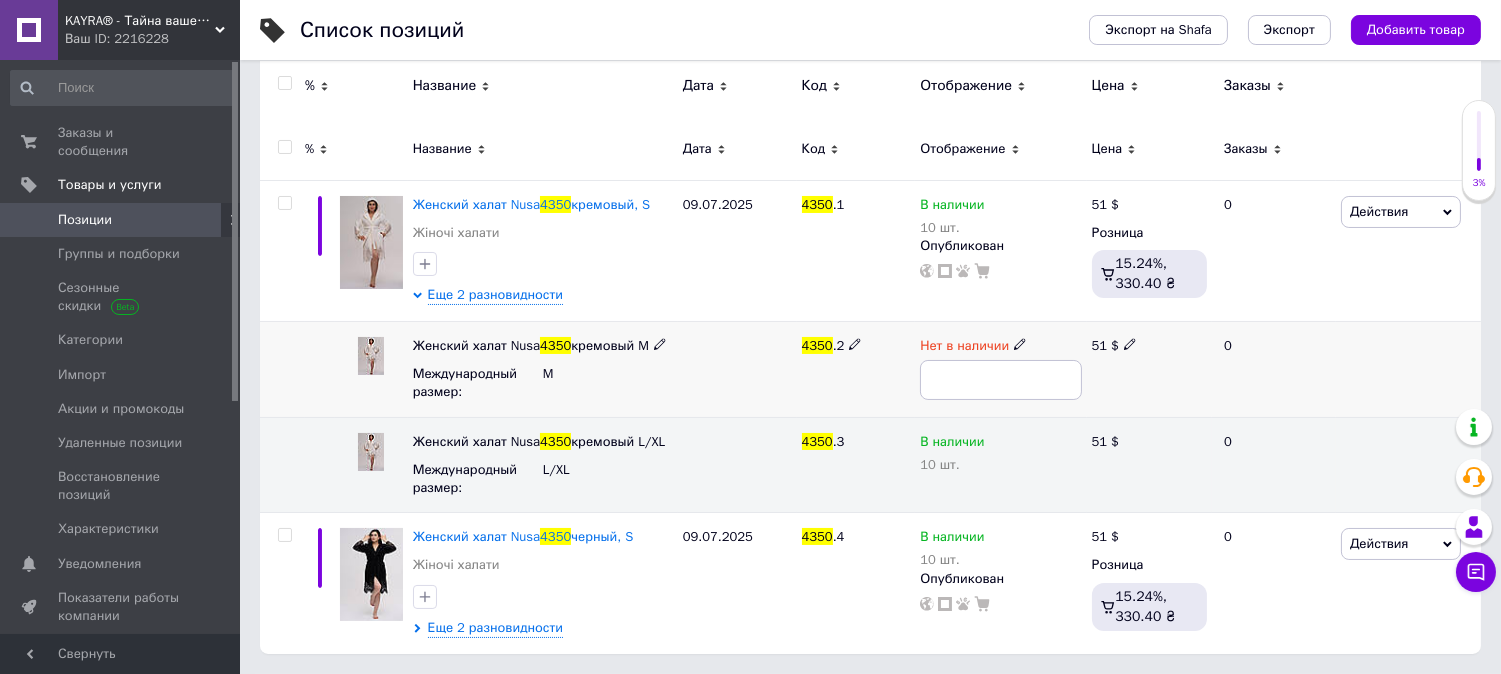 type on "0" 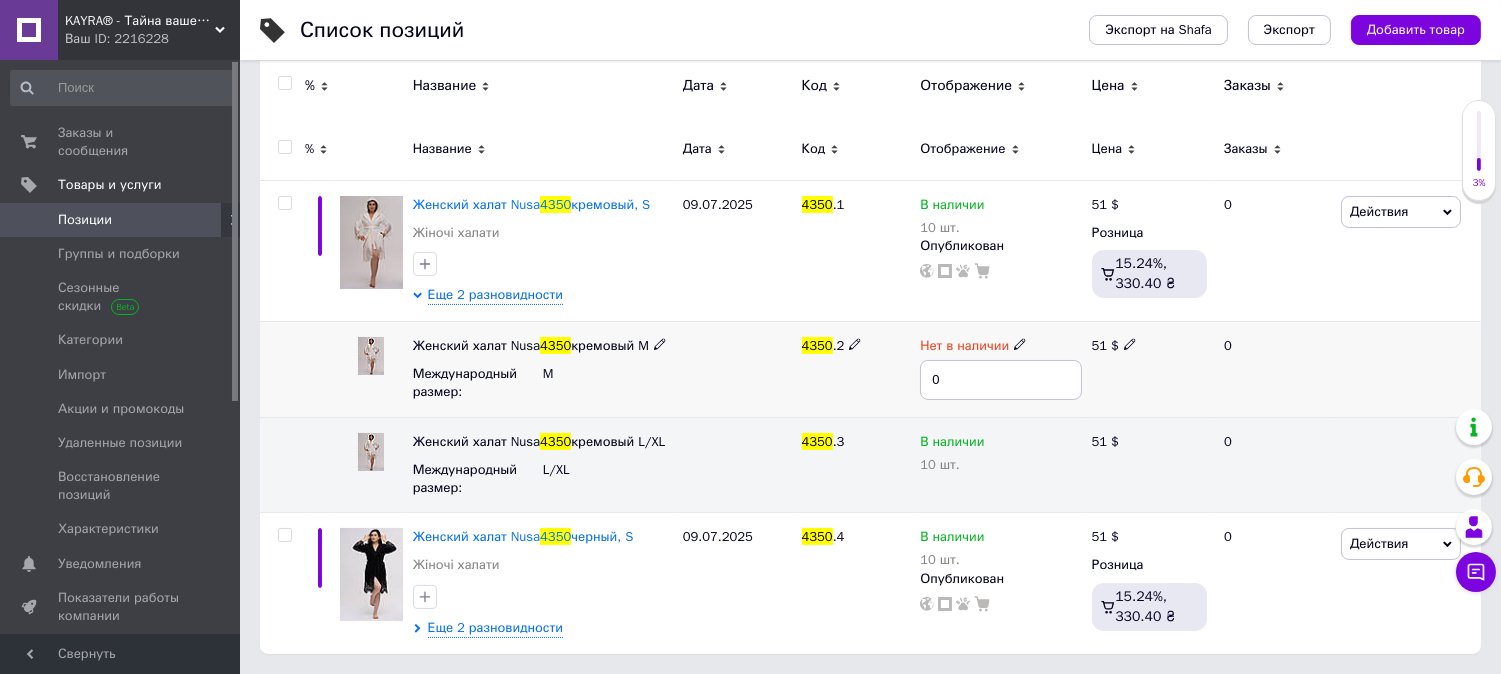 click on "4350 .2" at bounding box center [856, 370] 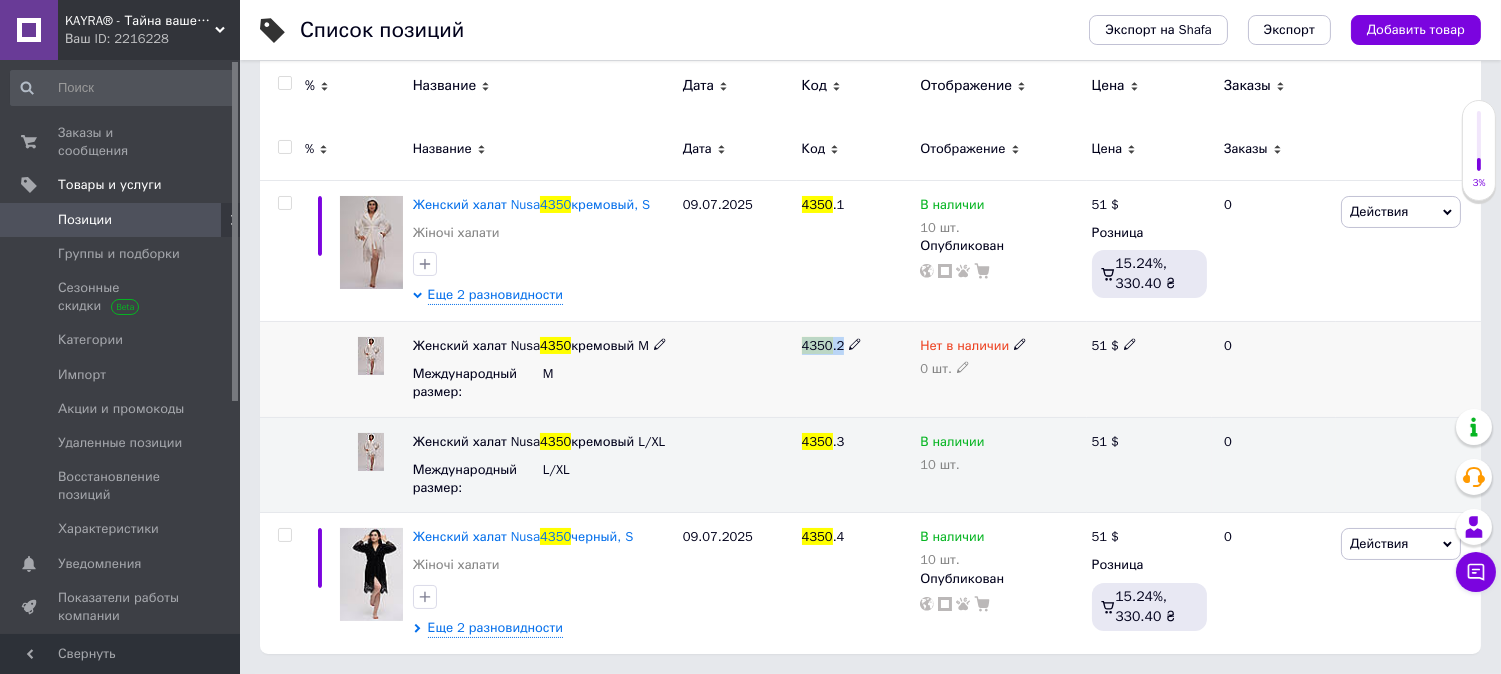 drag, startPoint x: 841, startPoint y: 344, endPoint x: 796, endPoint y: 343, distance: 45.01111 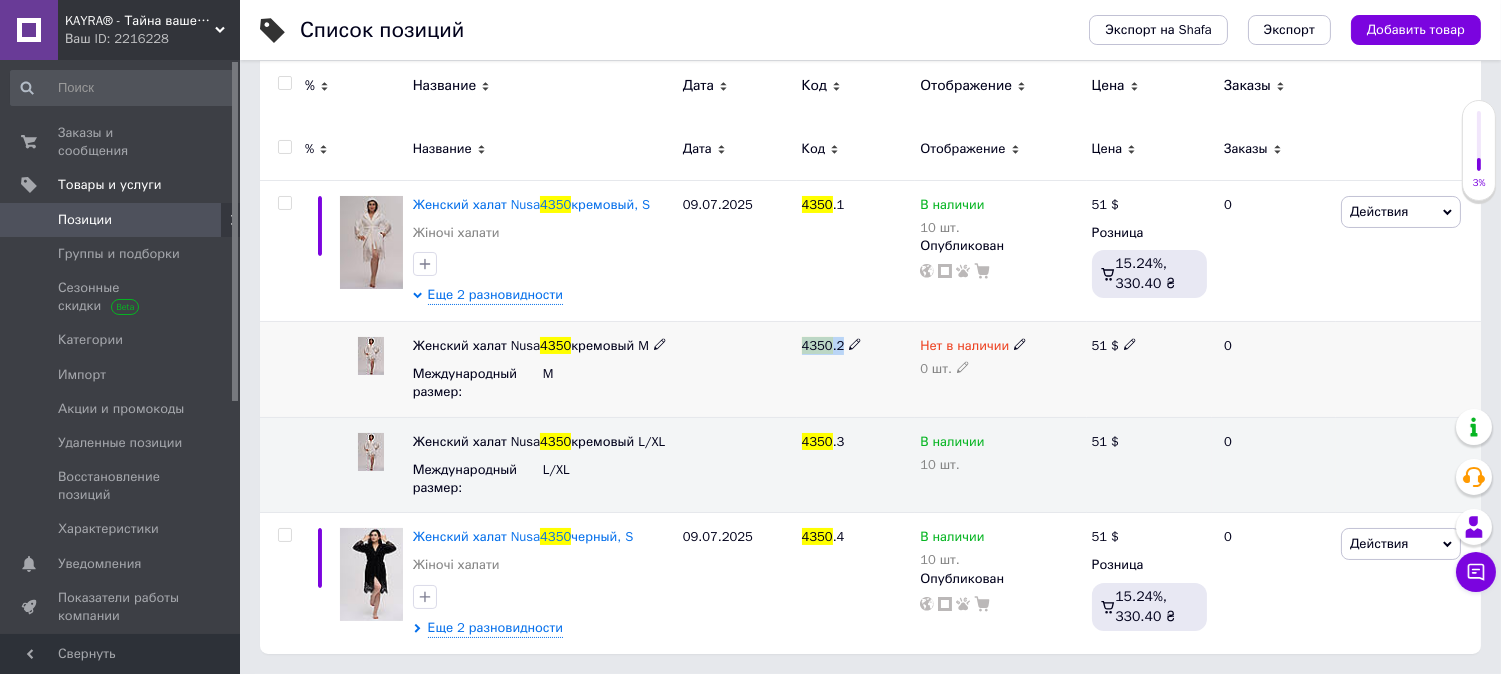 copy on "4350 .2" 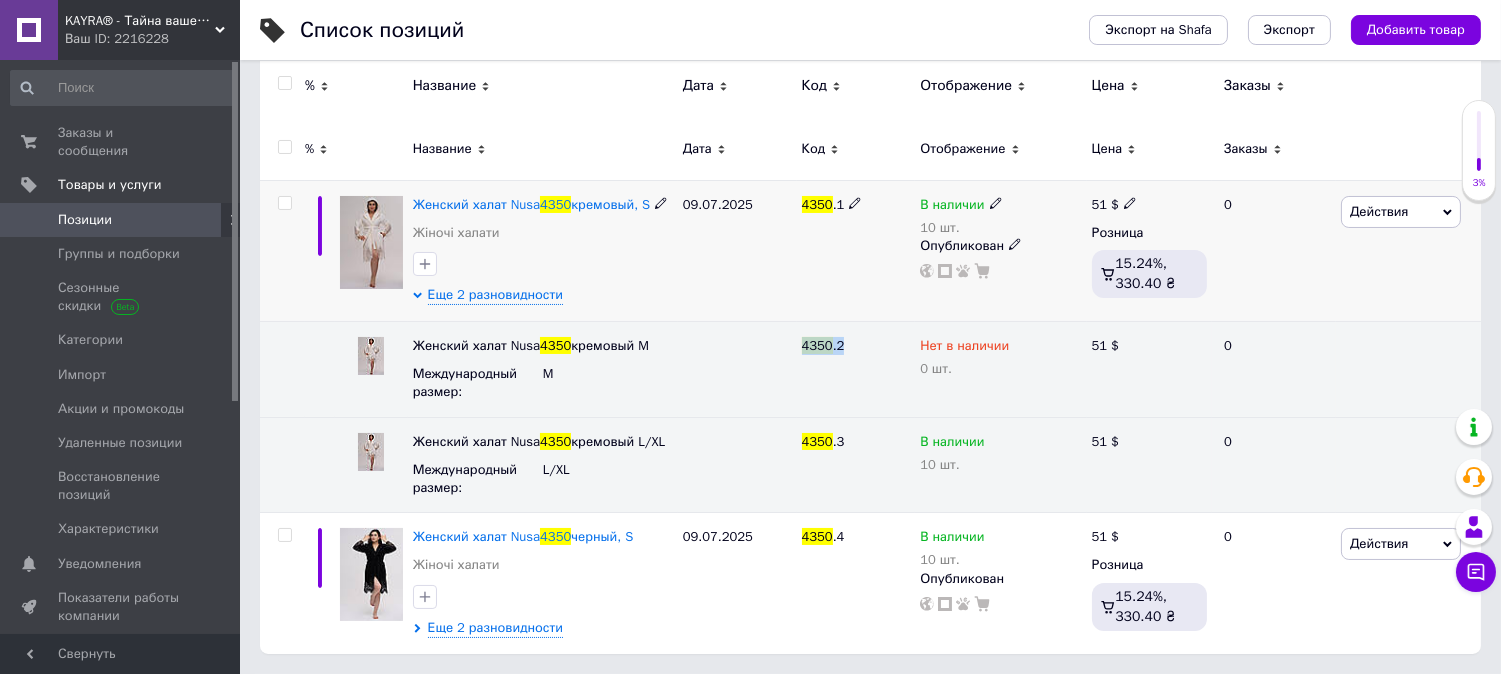 scroll, scrollTop: 0, scrollLeft: 0, axis: both 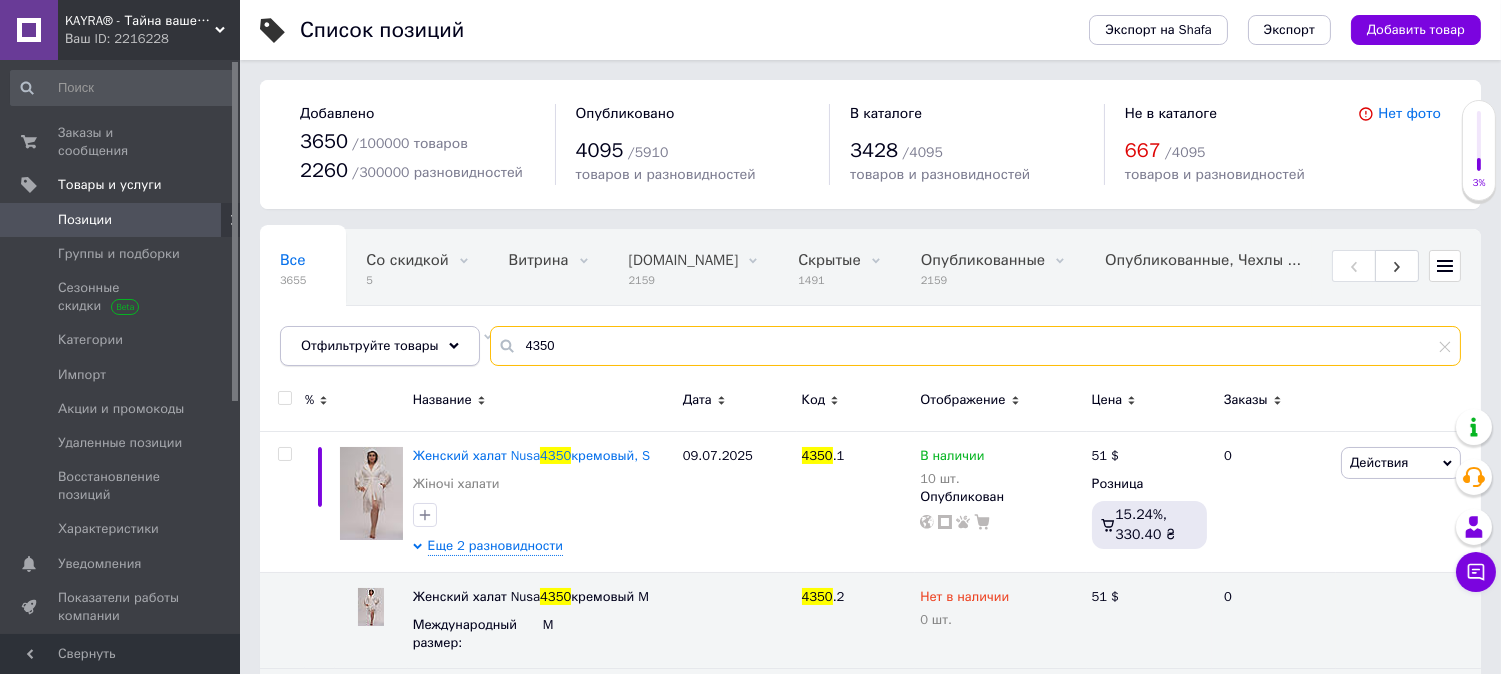 click on "Отфильтруйте товары 4350" at bounding box center (870, 346) 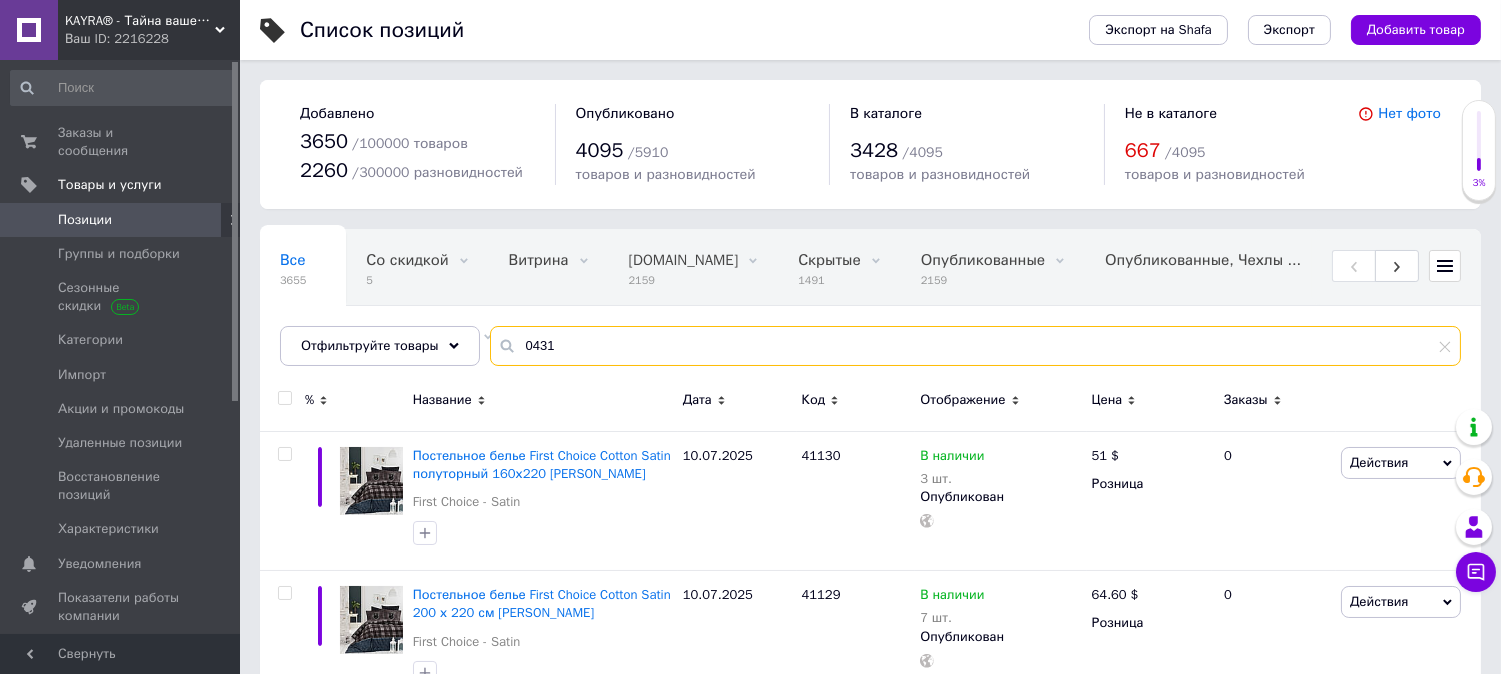 click on "0431" at bounding box center (975, 346) 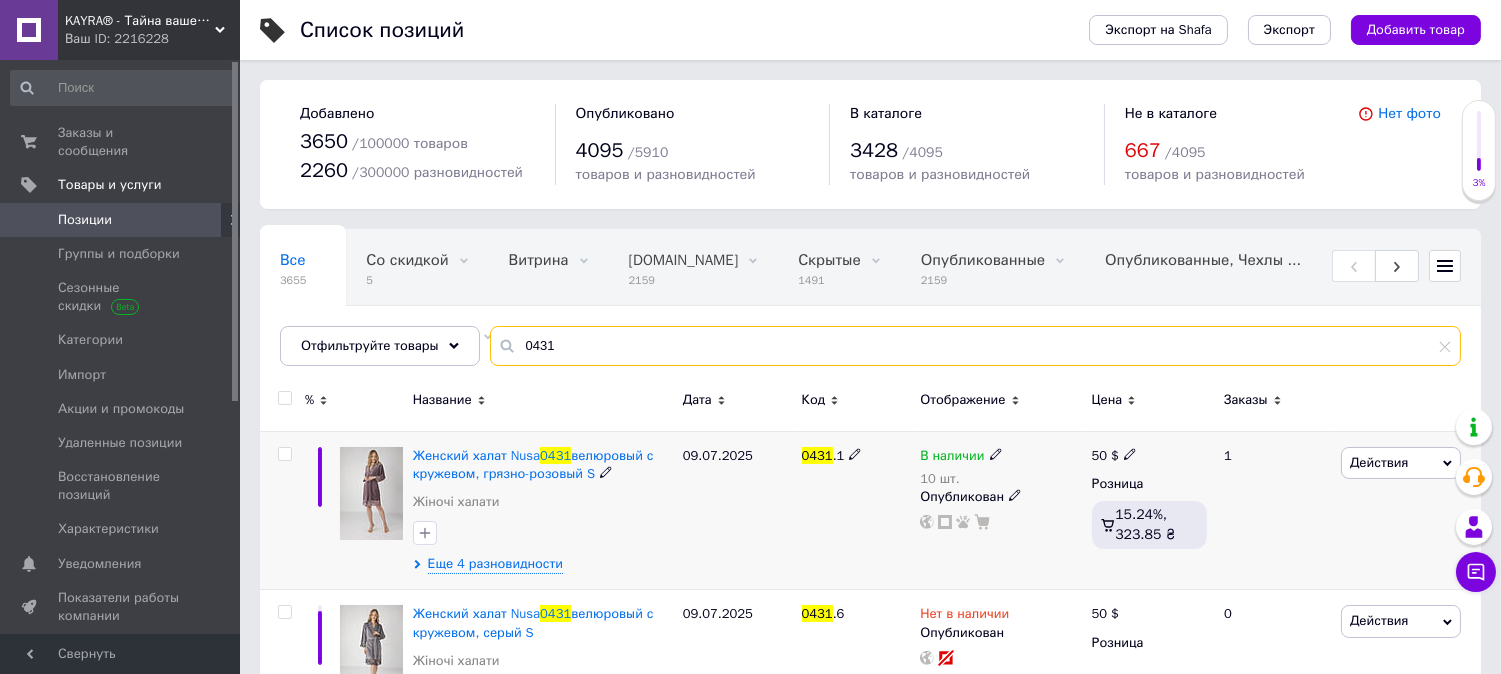 type on "0431" 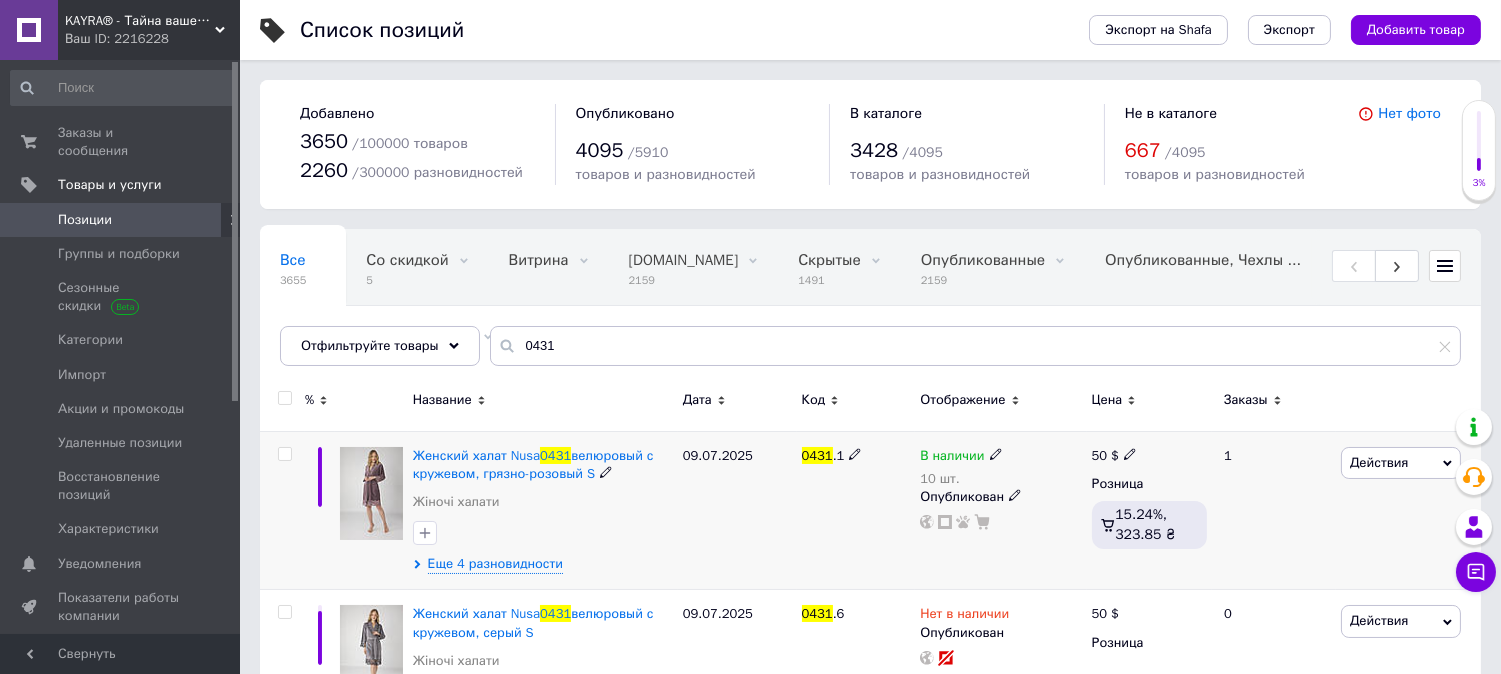 click on "09.07.2025" at bounding box center (737, 510) 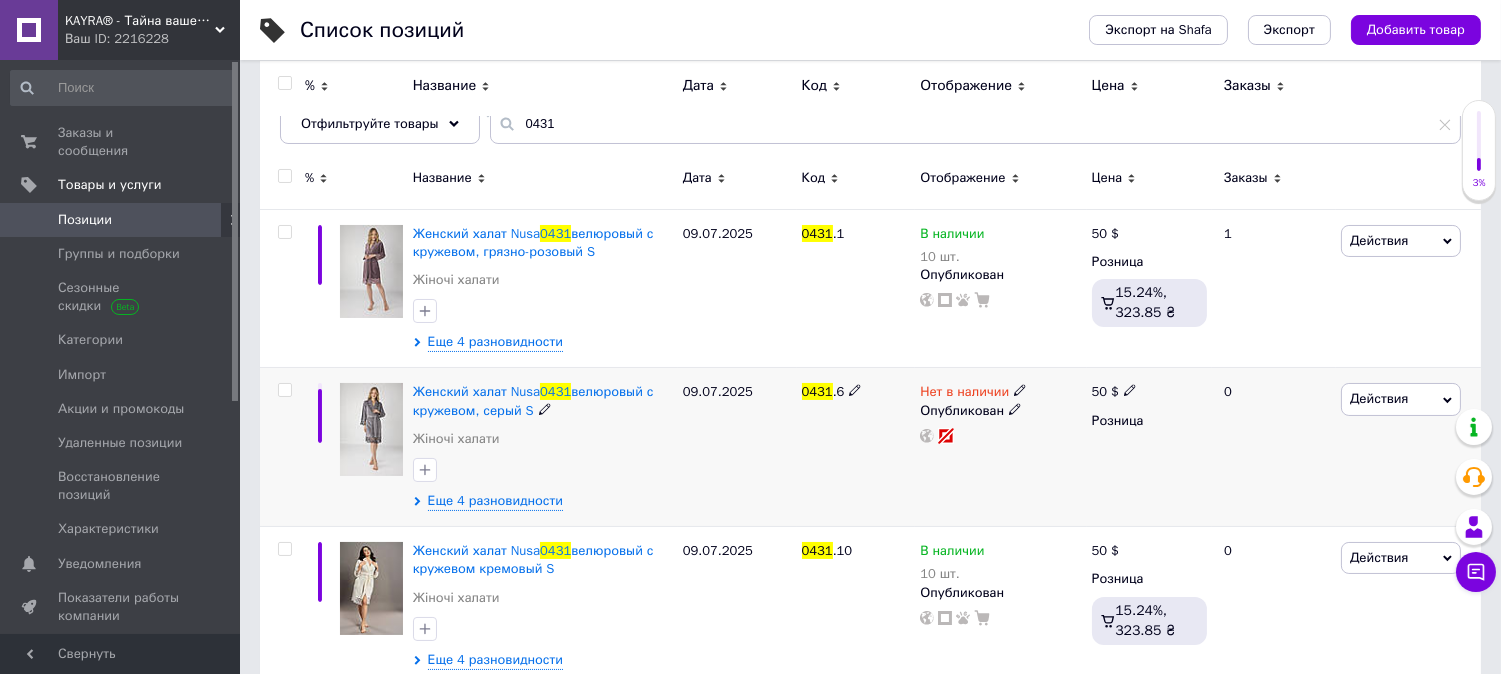 scroll, scrollTop: 253, scrollLeft: 0, axis: vertical 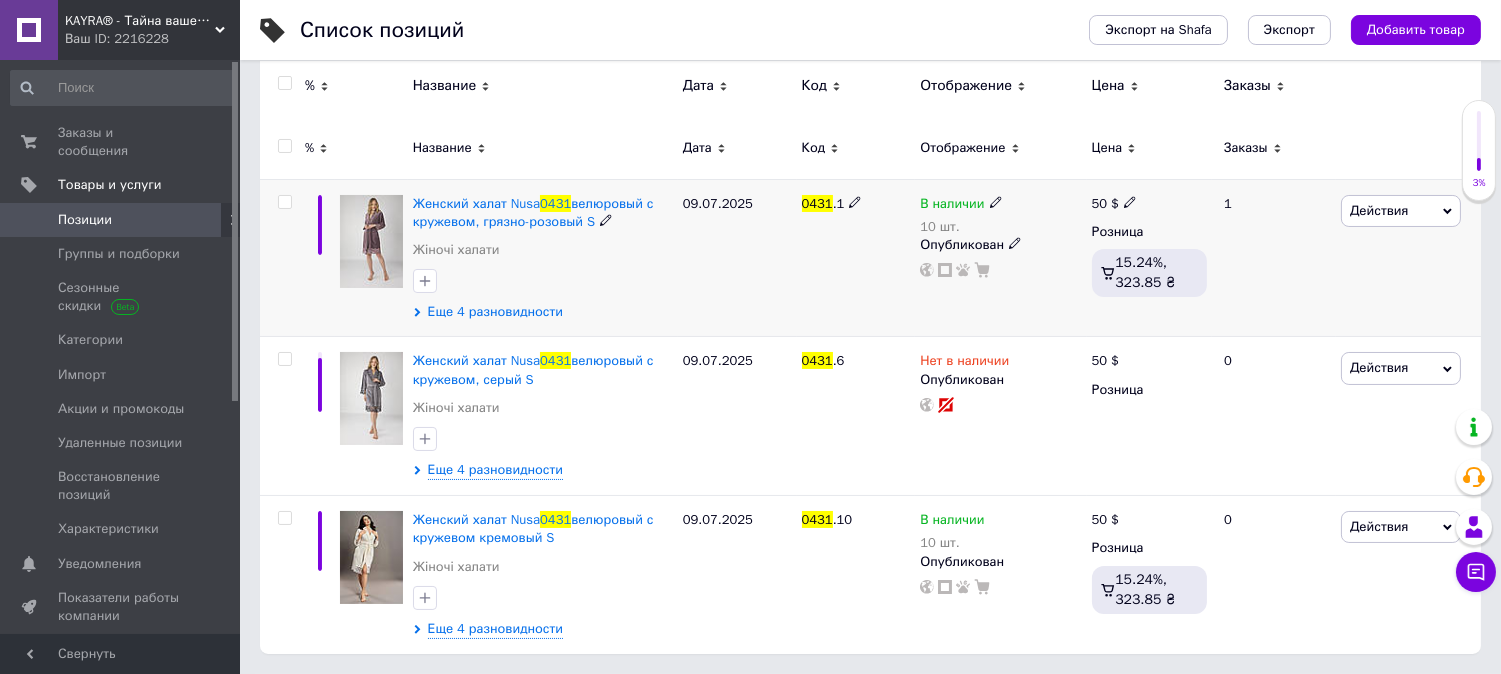 click on "Еще 4 разновидности" at bounding box center [495, 312] 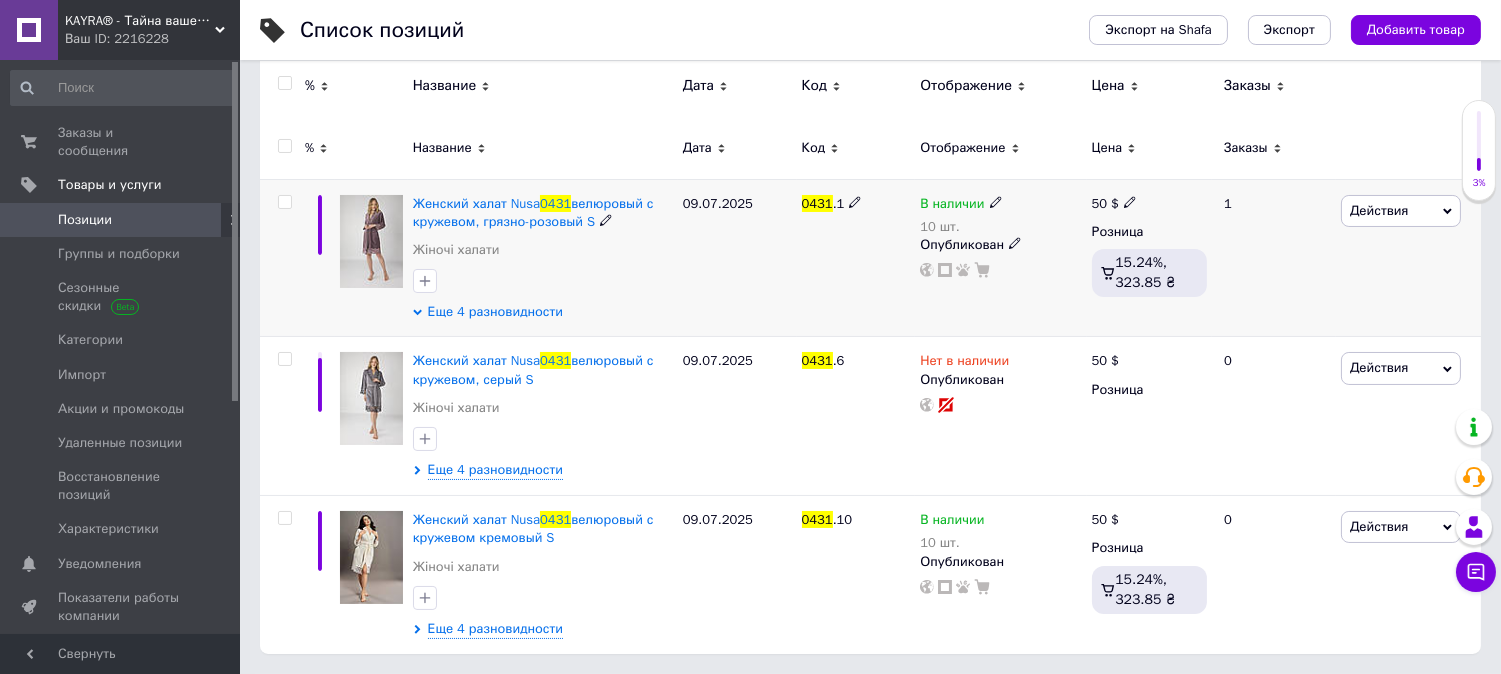 scroll, scrollTop: 253, scrollLeft: 0, axis: vertical 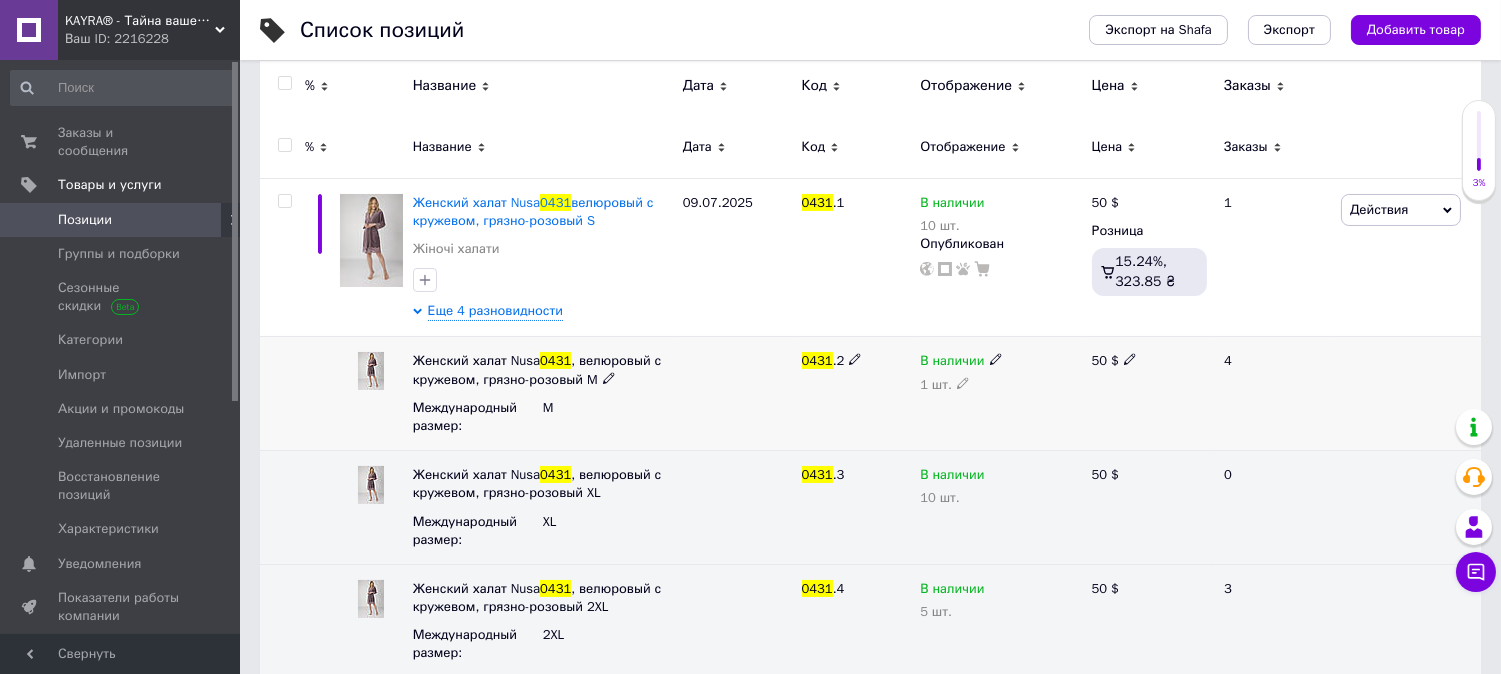 click 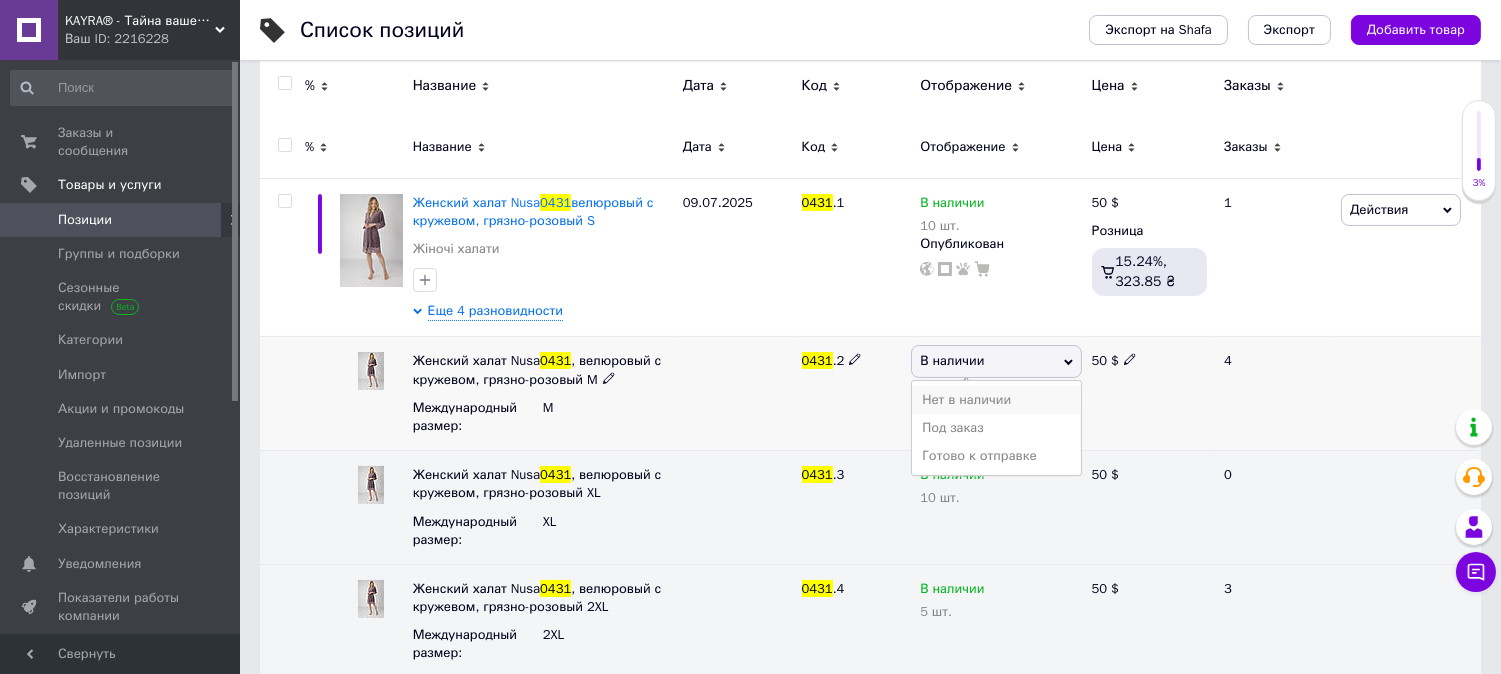 click on "Нет в наличии" at bounding box center [996, 400] 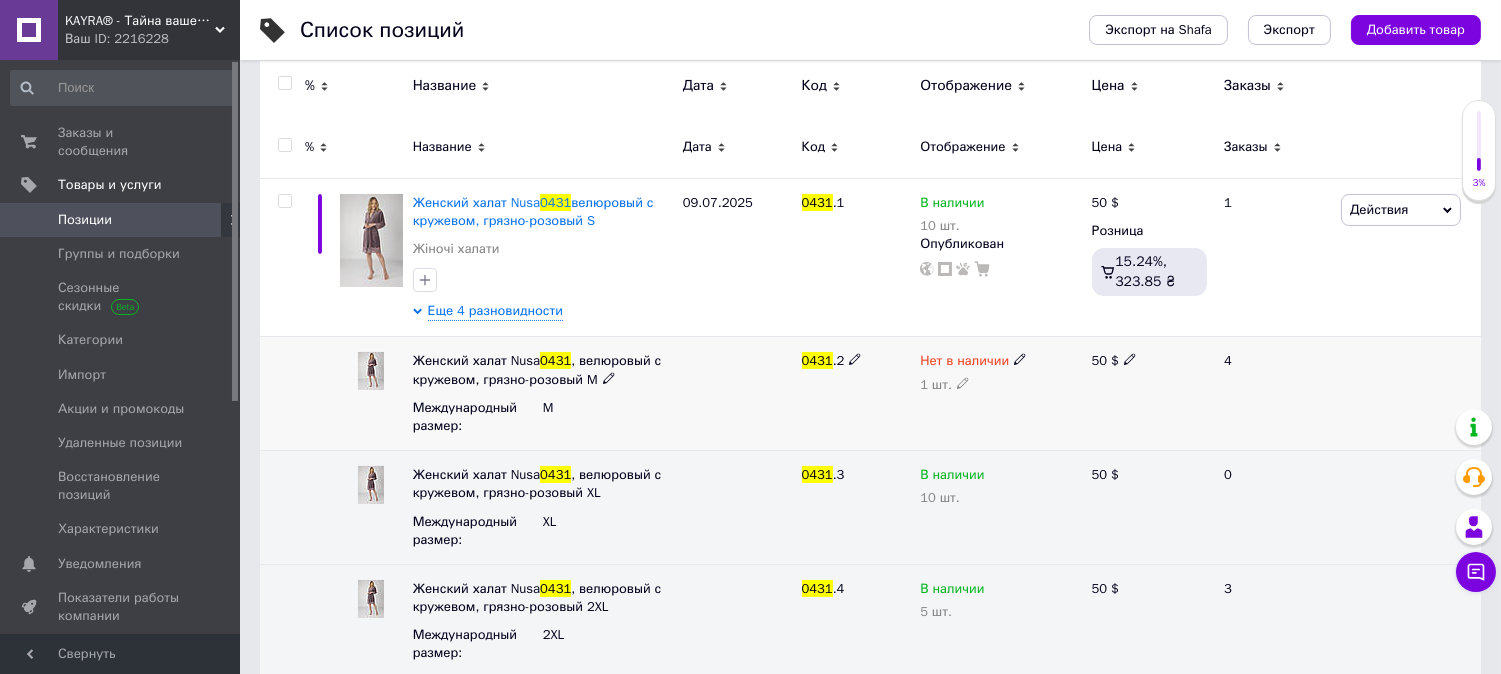 click 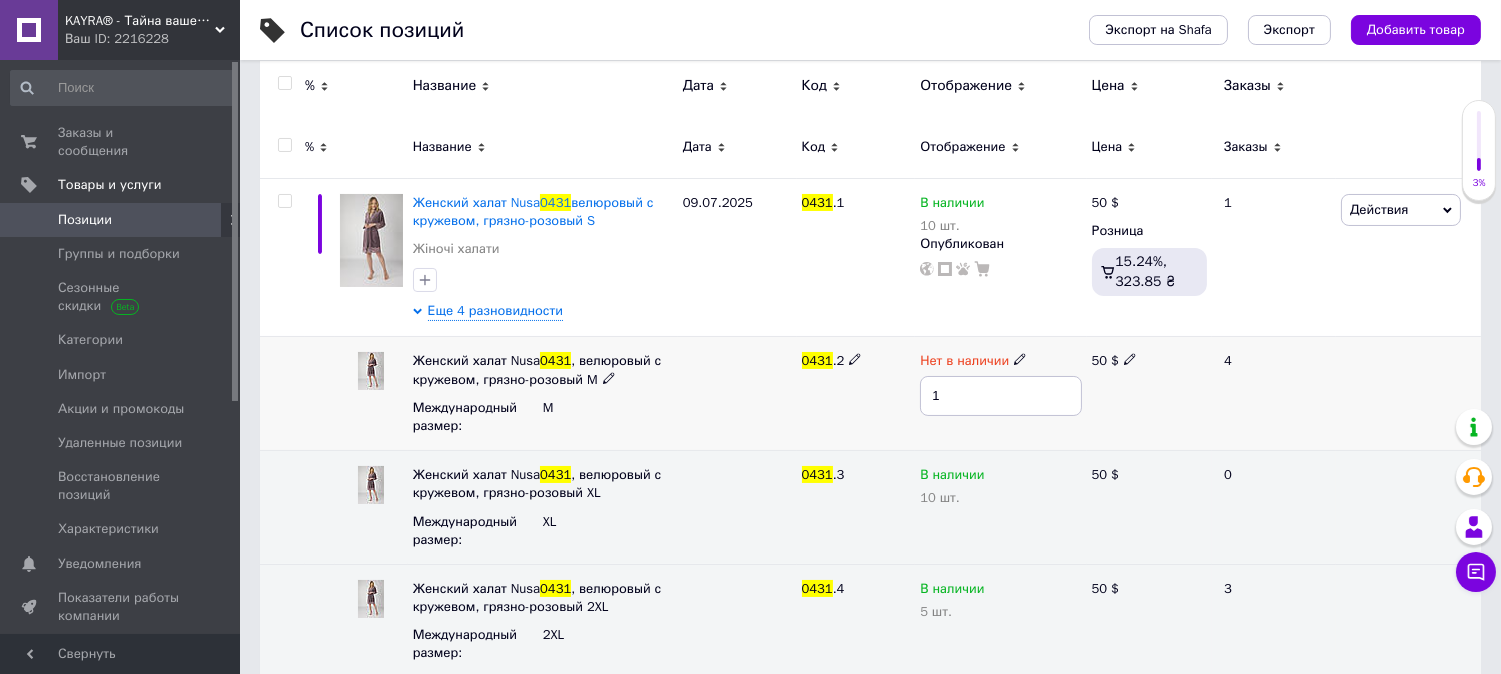 click on "1" at bounding box center [1000, 396] 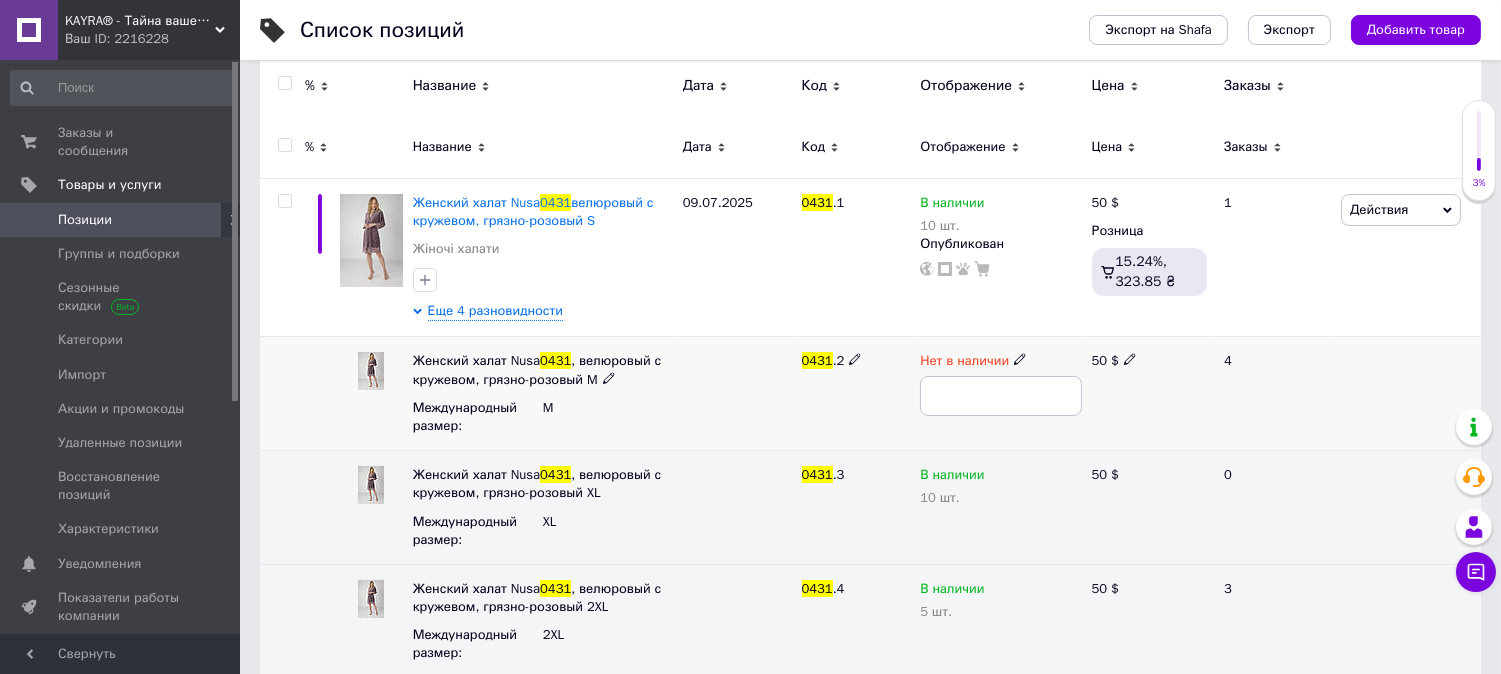 type on "0" 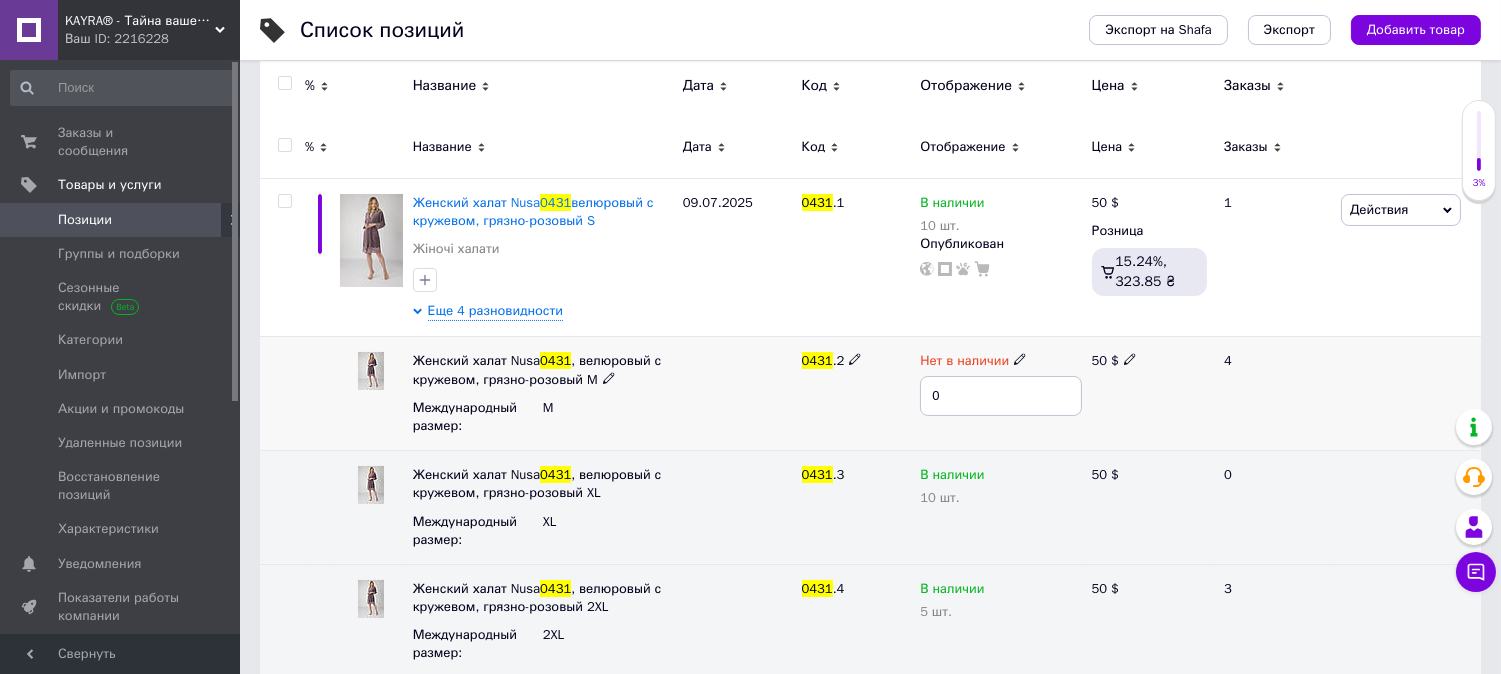 click on "0431 .2" at bounding box center (856, 394) 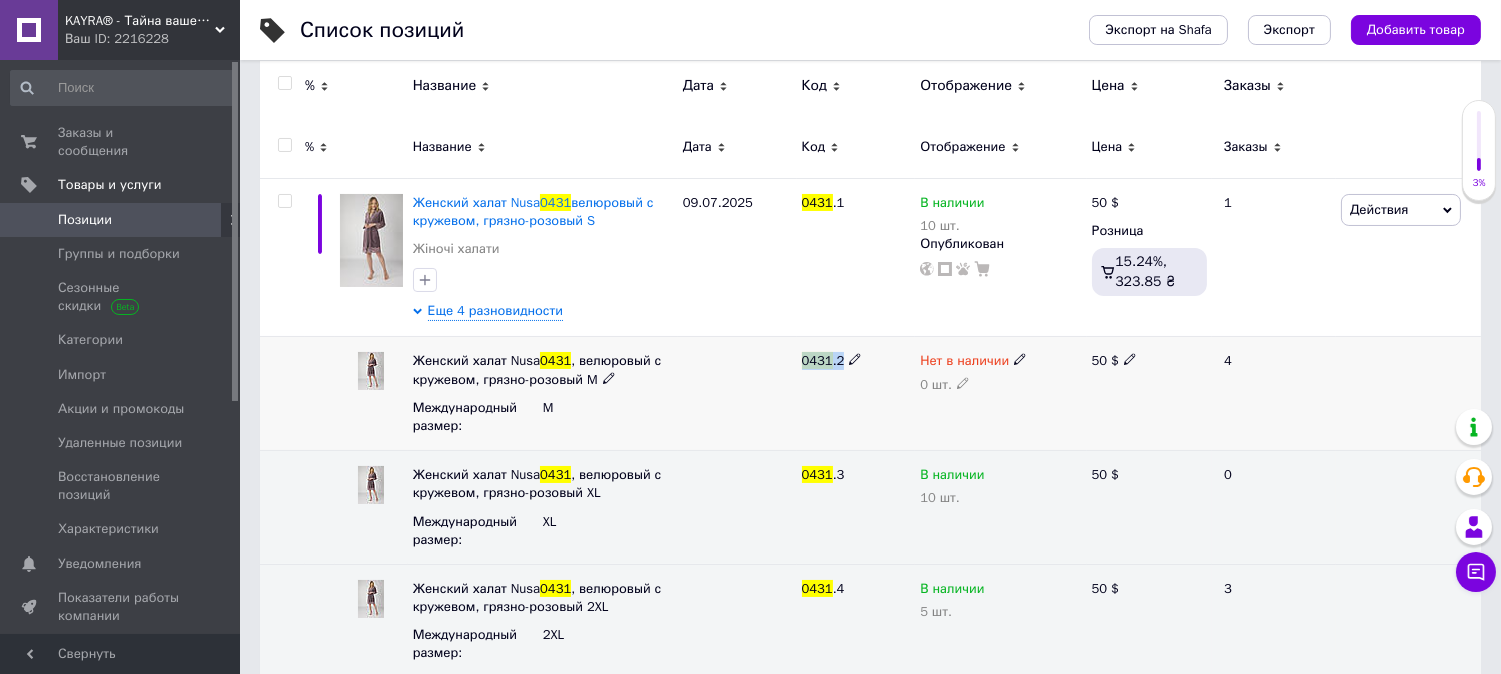 drag, startPoint x: 844, startPoint y: 356, endPoint x: 818, endPoint y: 362, distance: 26.683329 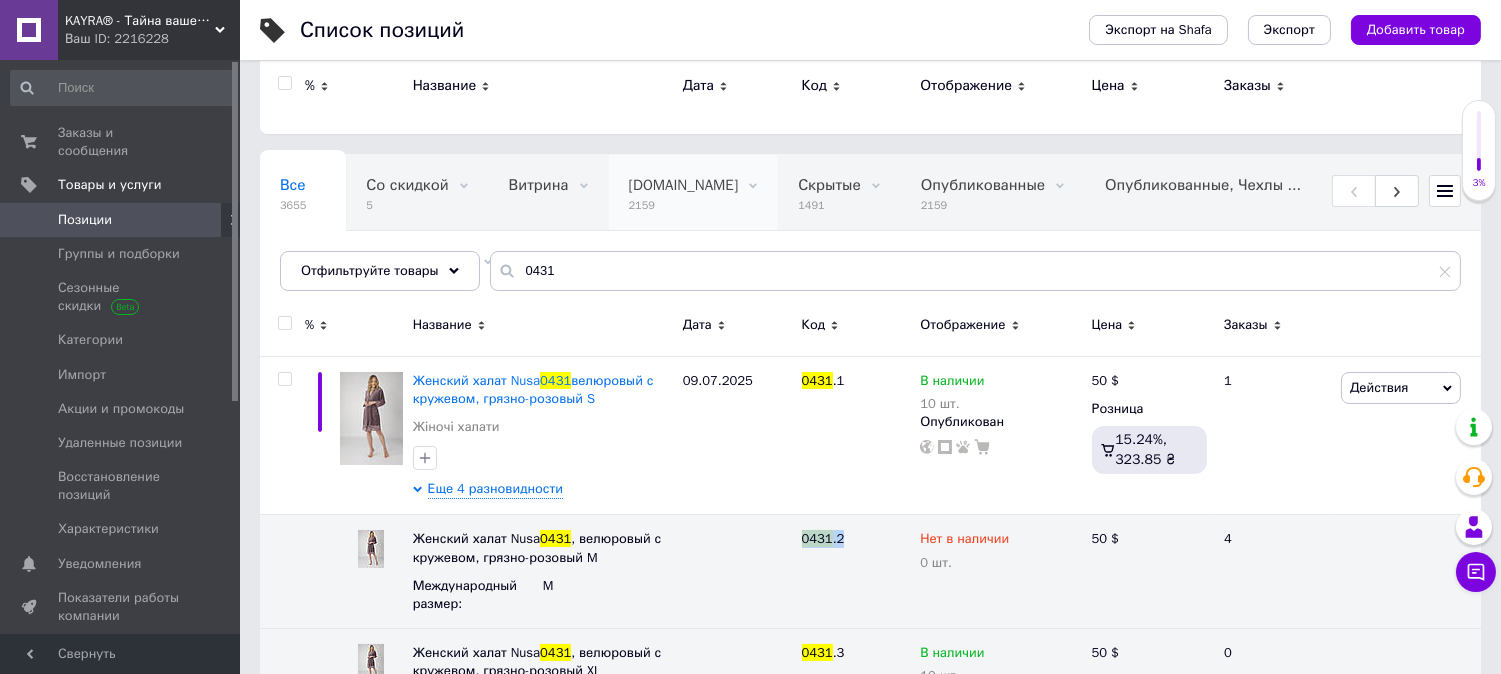 scroll, scrollTop: 0, scrollLeft: 0, axis: both 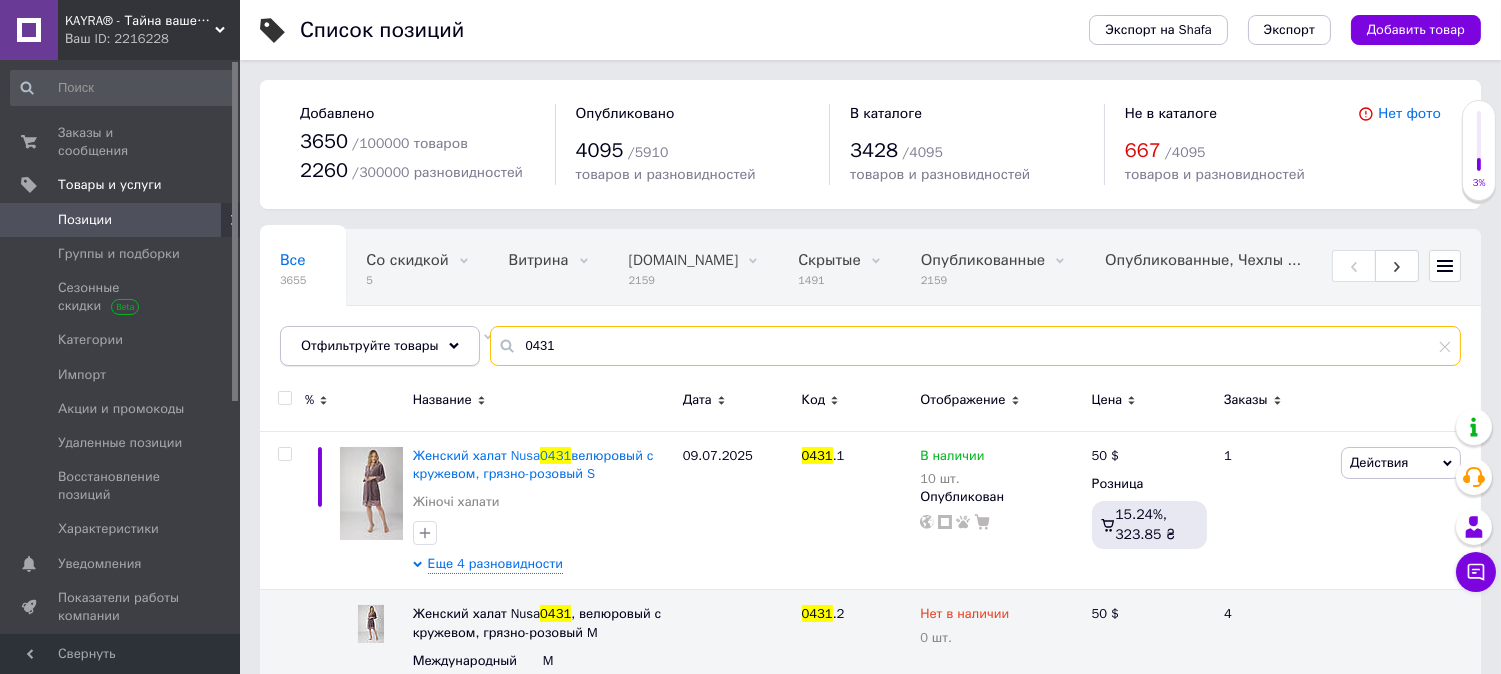 drag, startPoint x: 557, startPoint y: 361, endPoint x: 377, endPoint y: 358, distance: 180.025 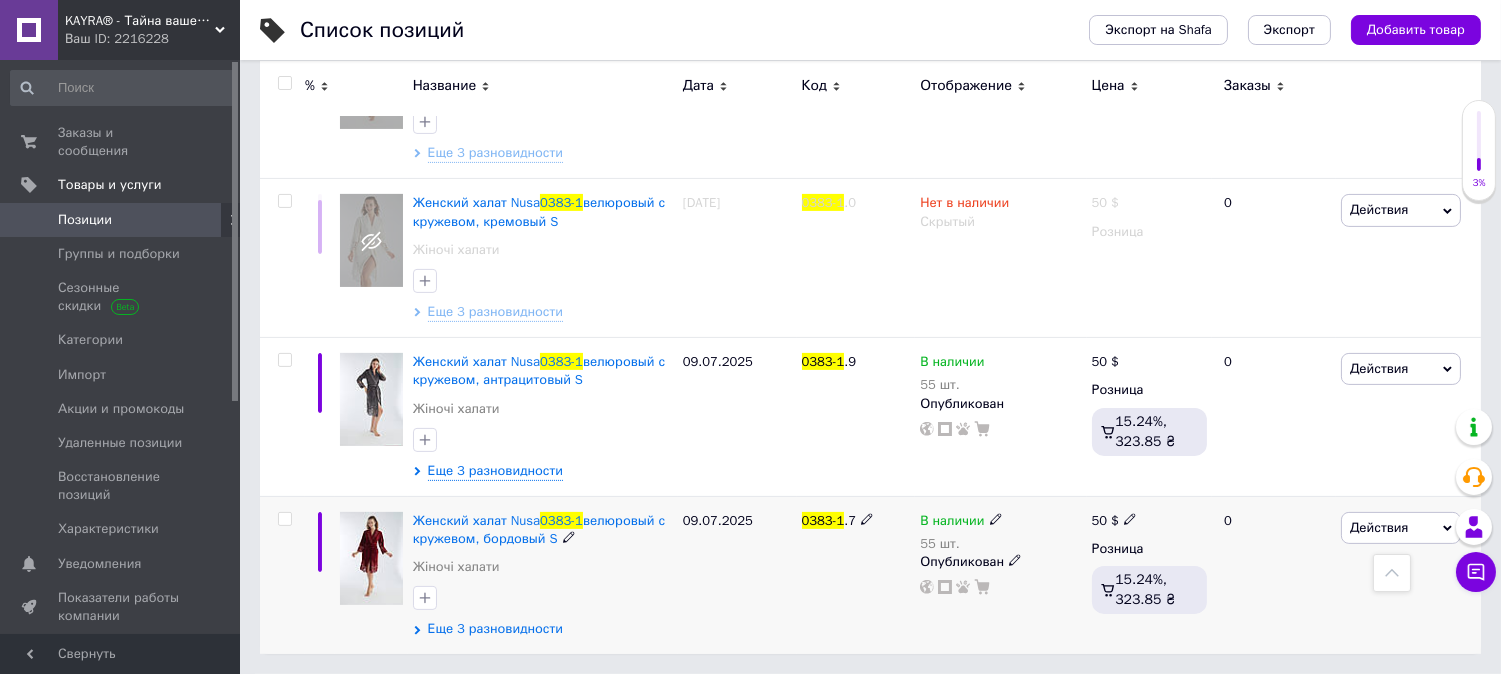 scroll, scrollTop: 1047, scrollLeft: 0, axis: vertical 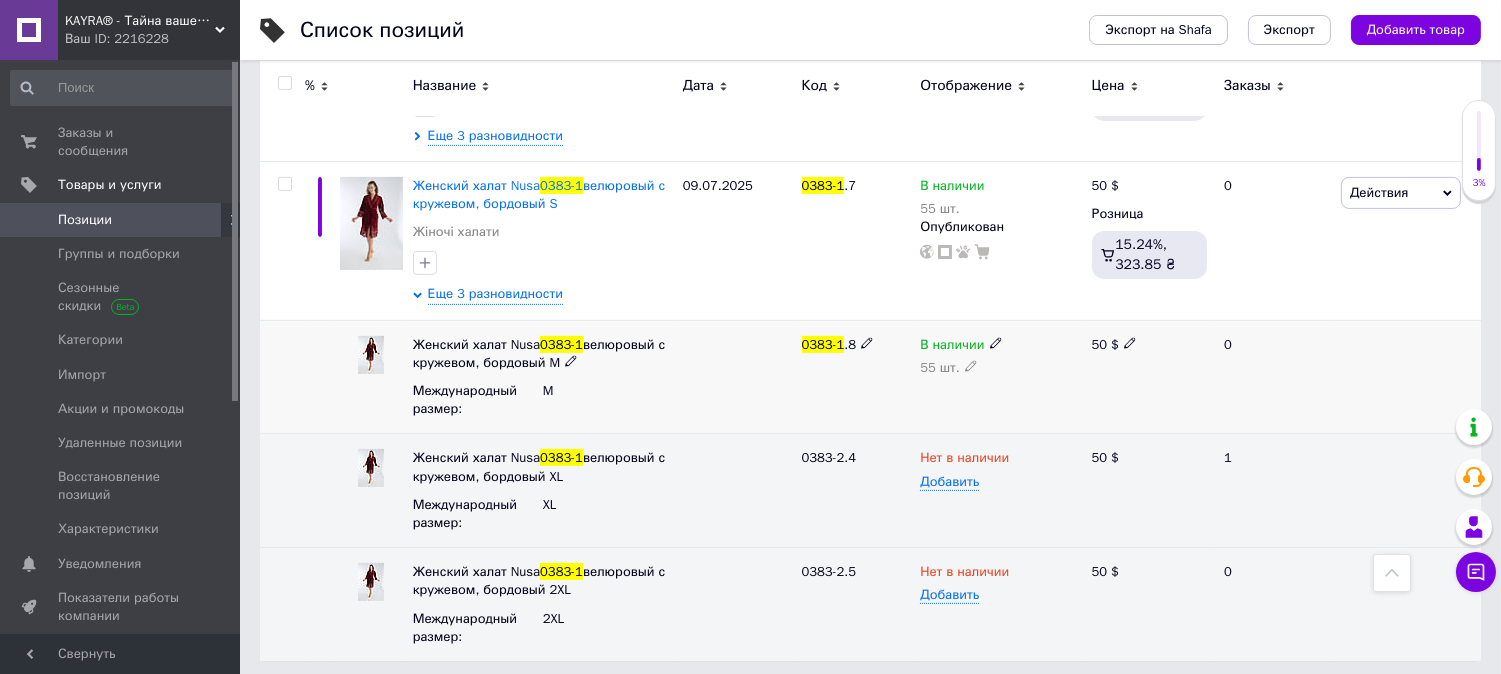 click 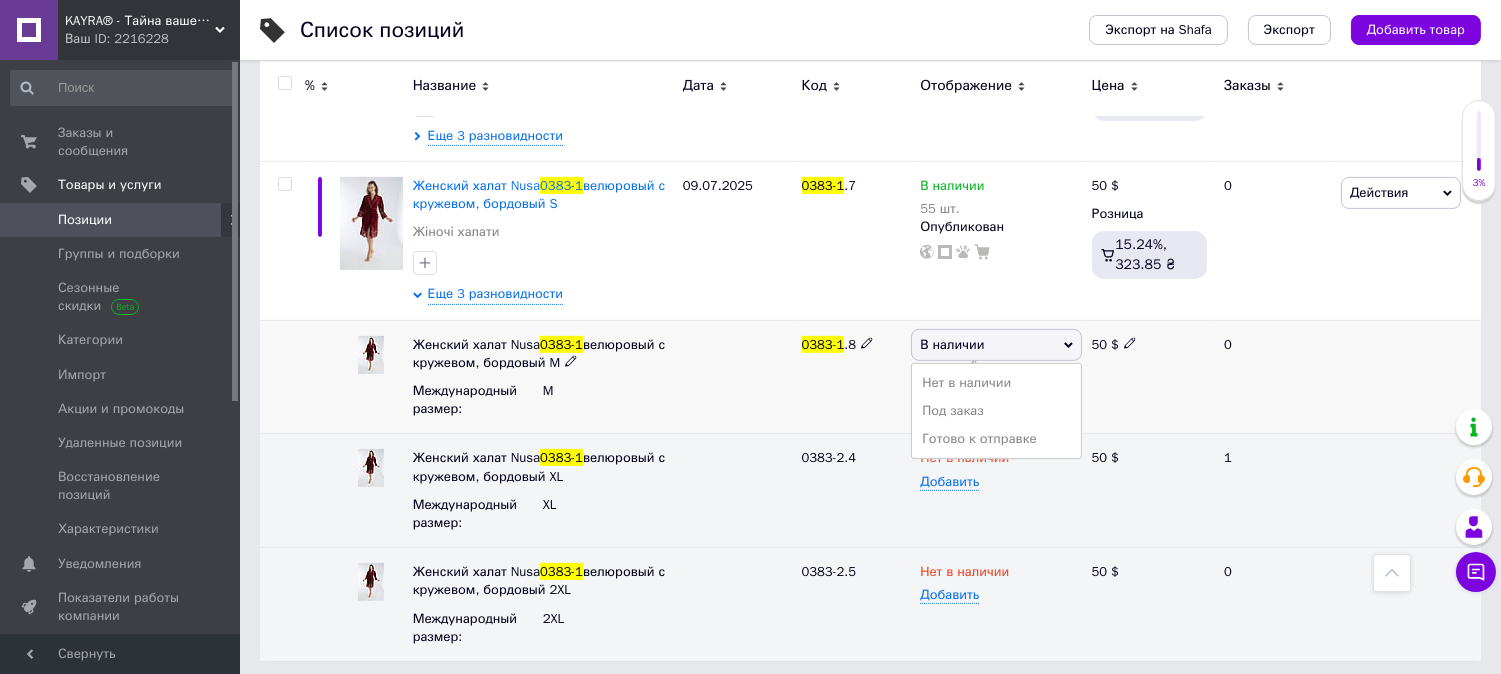 drag, startPoint x: 983, startPoint y: 390, endPoint x: 973, endPoint y: 388, distance: 10.198039 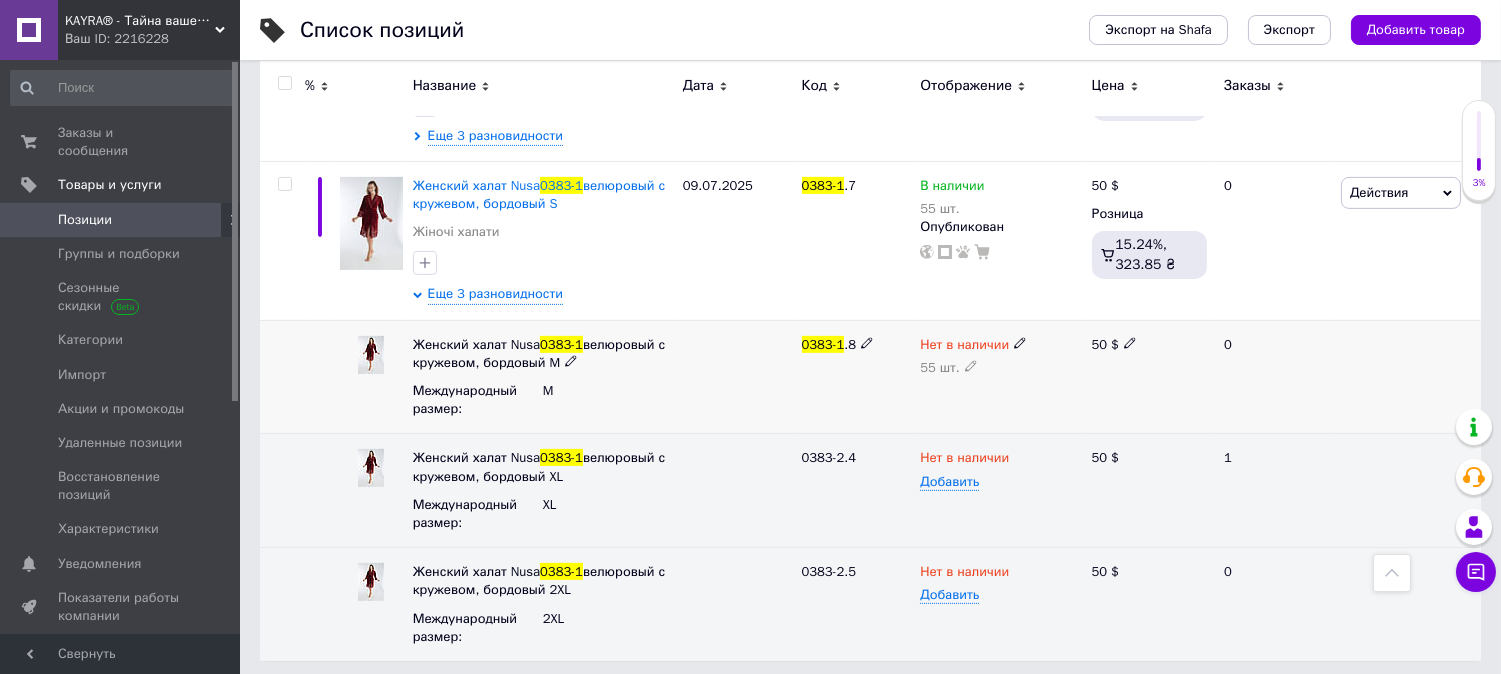 click 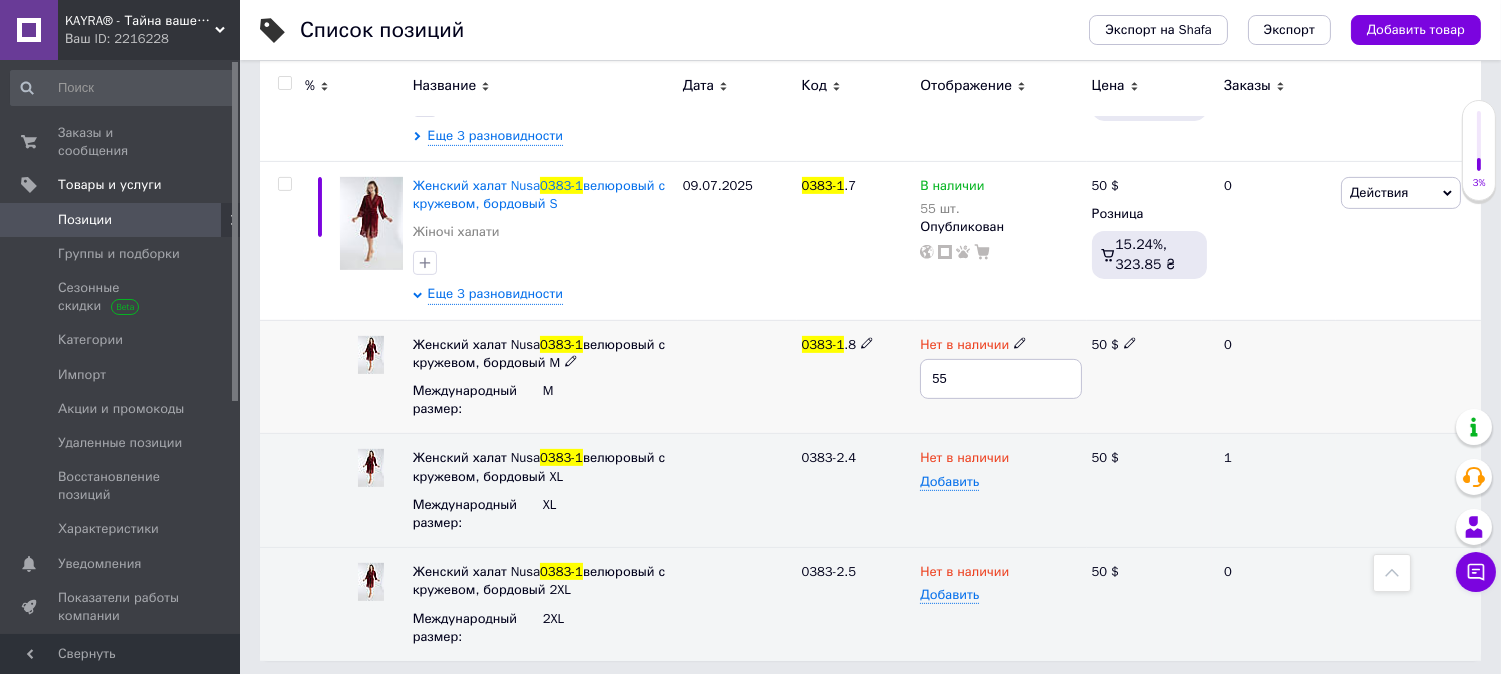 type on "5" 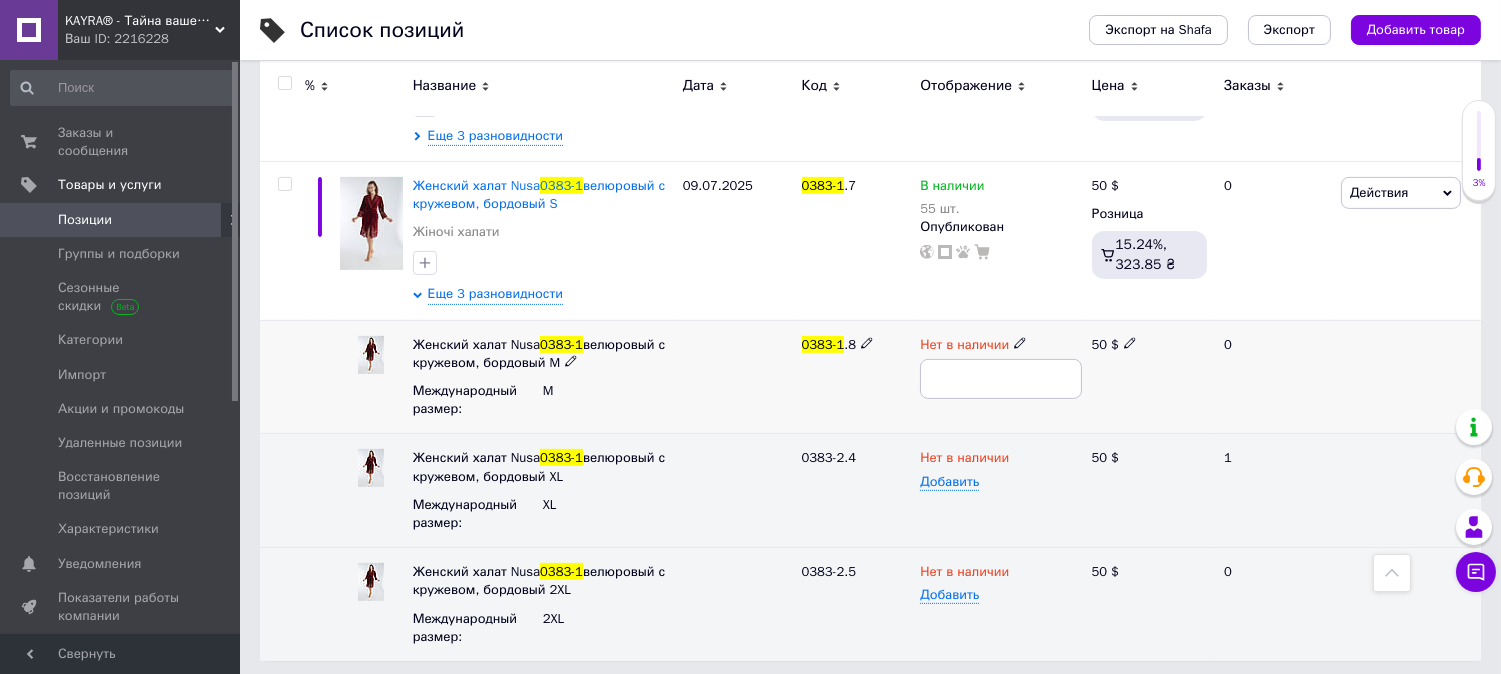 type on "0" 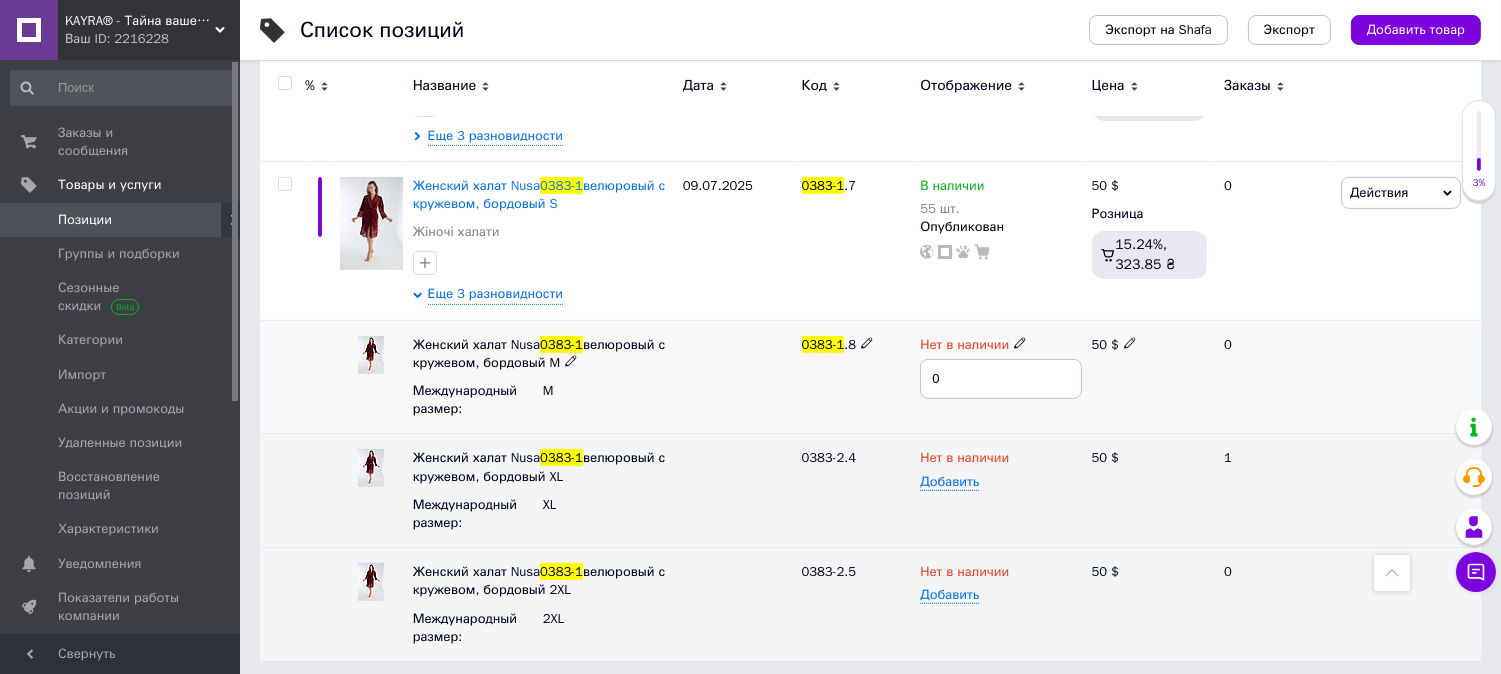 click on "0383-1 .8" at bounding box center (856, 377) 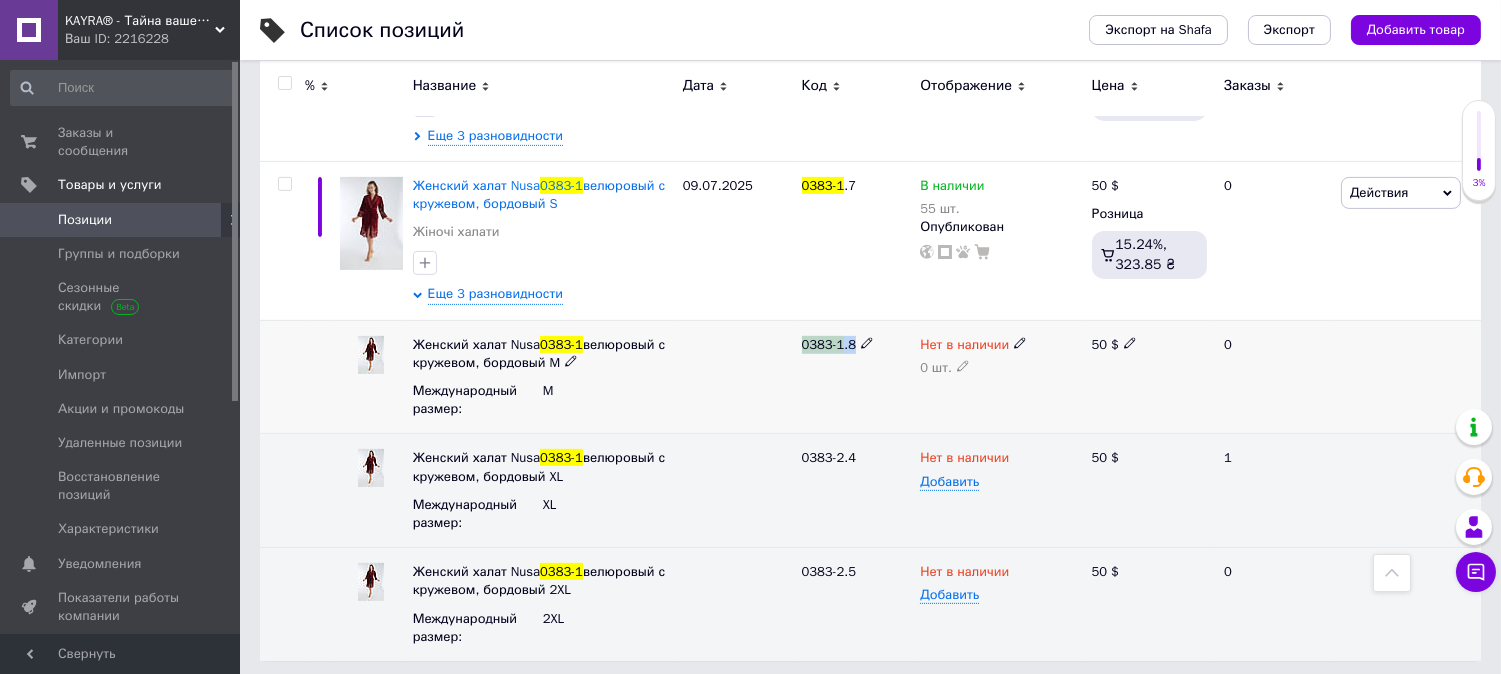 drag, startPoint x: 851, startPoint y: 345, endPoint x: 798, endPoint y: 344, distance: 53.009434 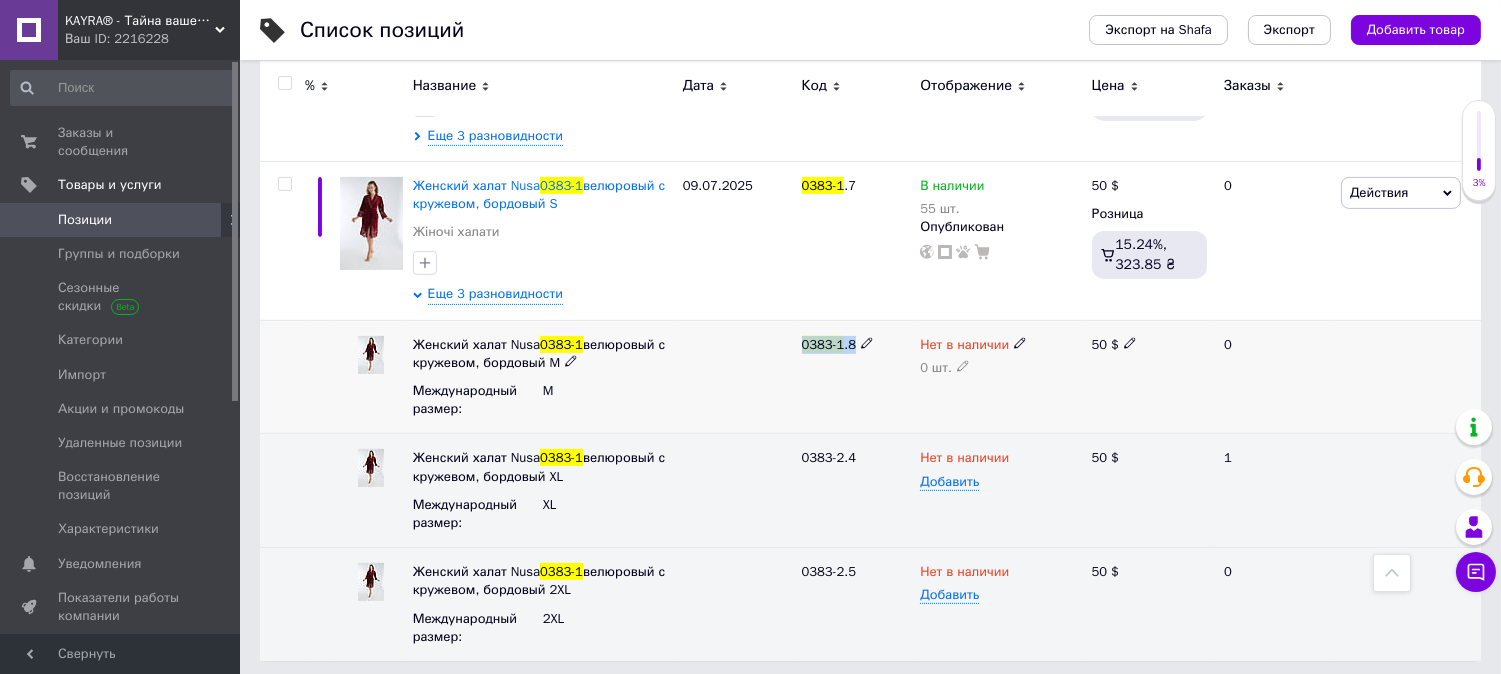 copy on "0383-1 .8" 